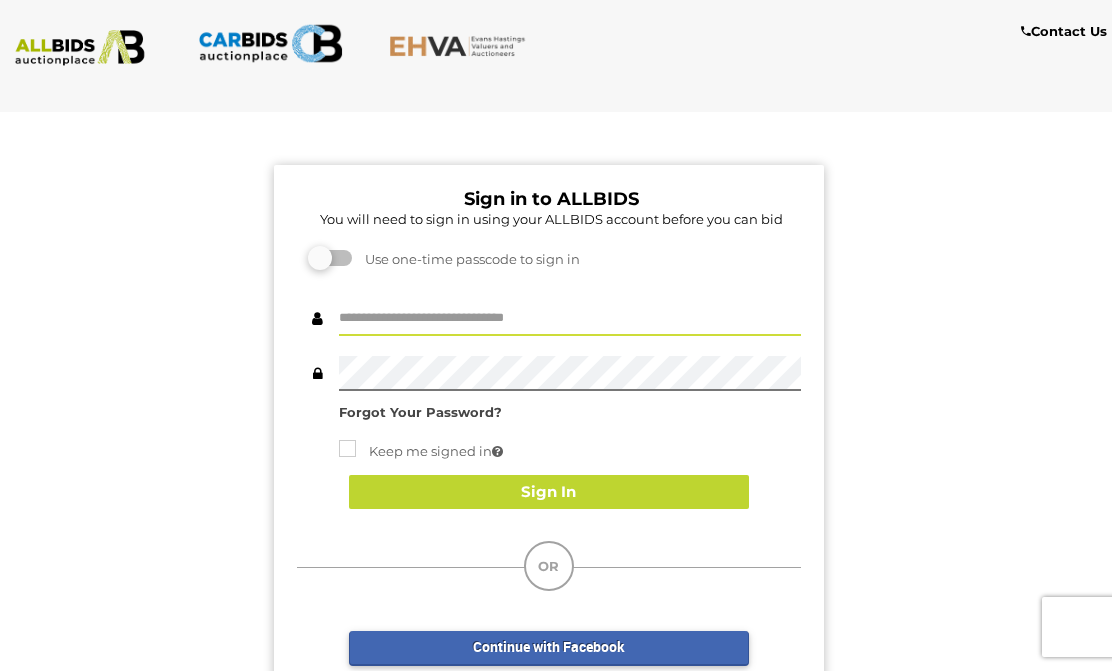 scroll, scrollTop: 0, scrollLeft: 0, axis: both 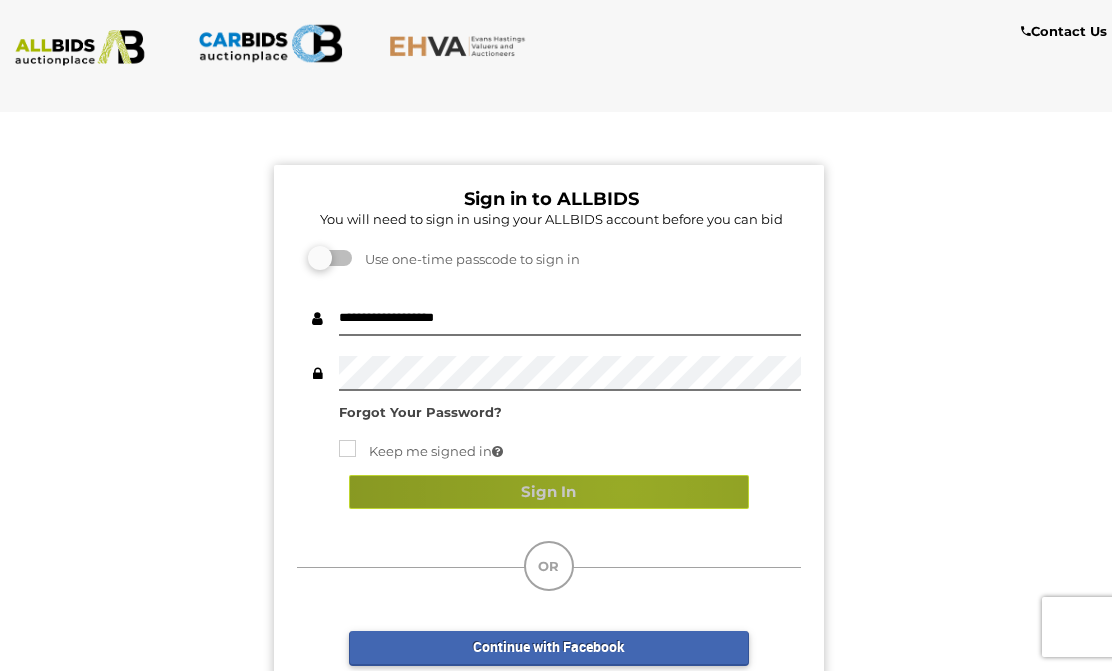 click on "Sign In" at bounding box center [549, 492] 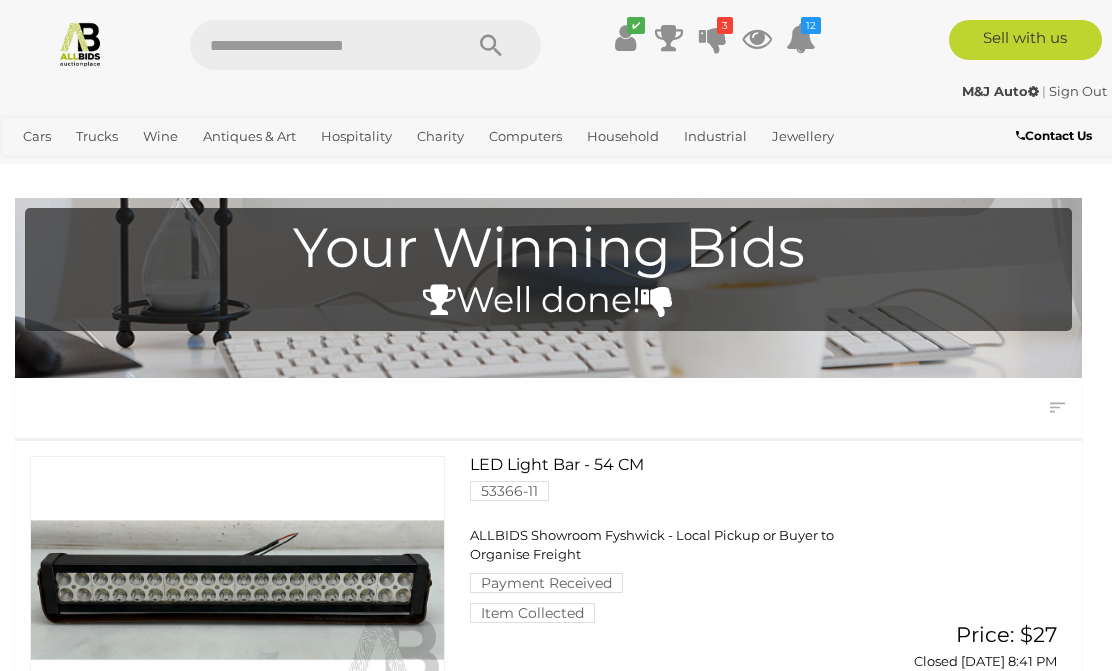 scroll, scrollTop: 0, scrollLeft: 0, axis: both 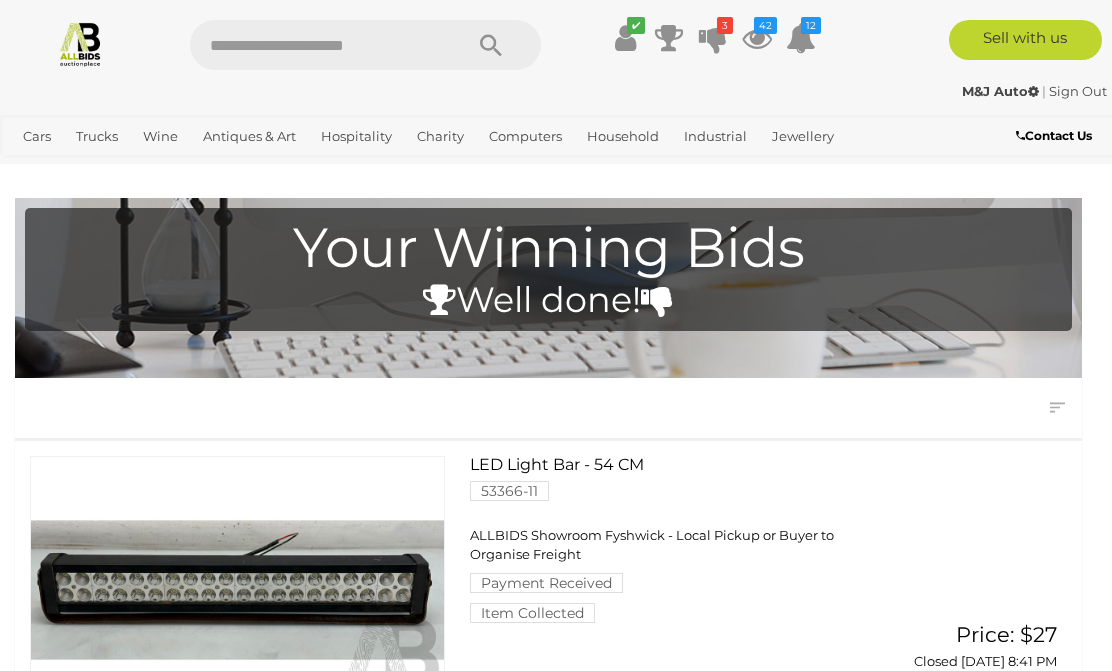 click on "42" at bounding box center (765, 25) 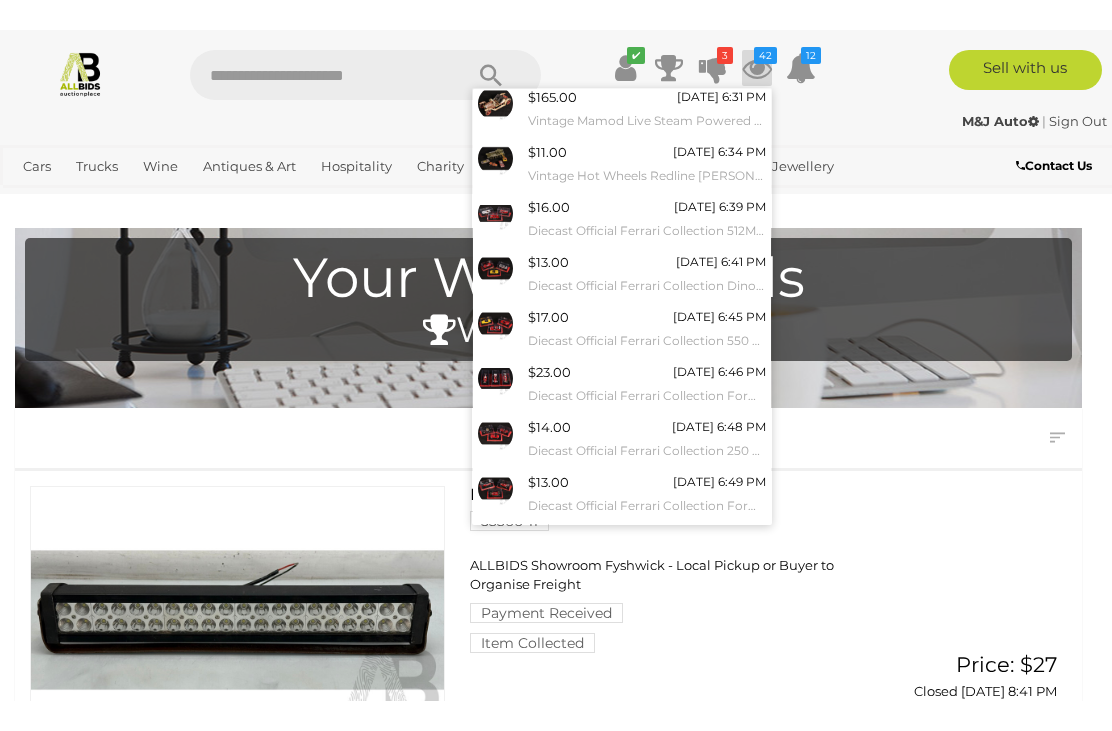 scroll, scrollTop: 111, scrollLeft: 0, axis: vertical 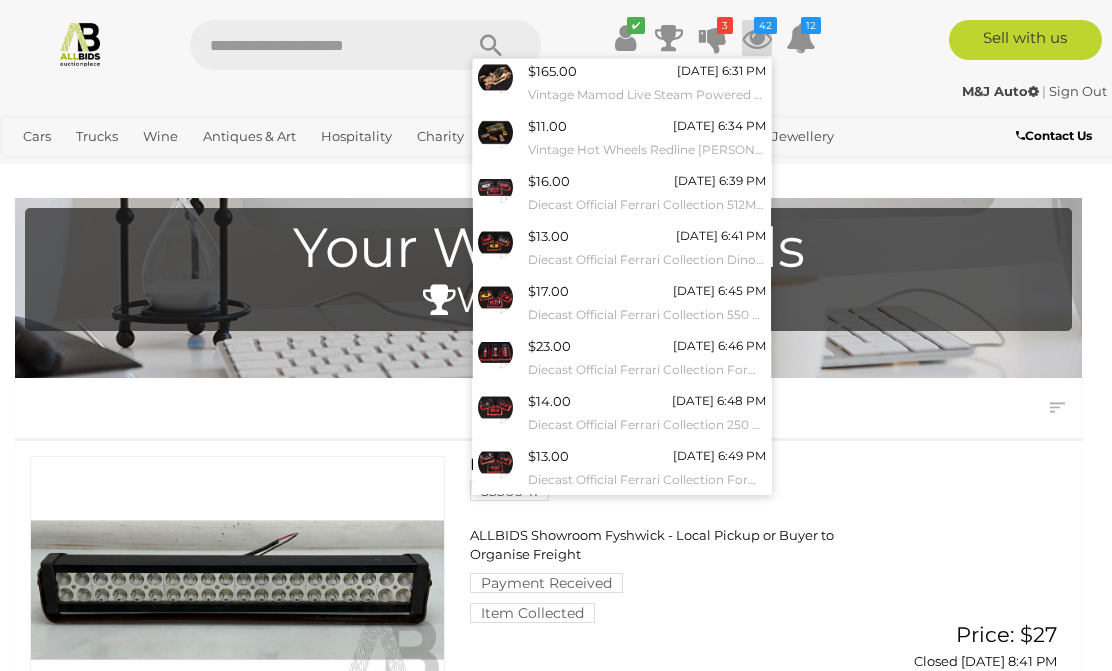 click on "View All" at bounding box center (622, 567) 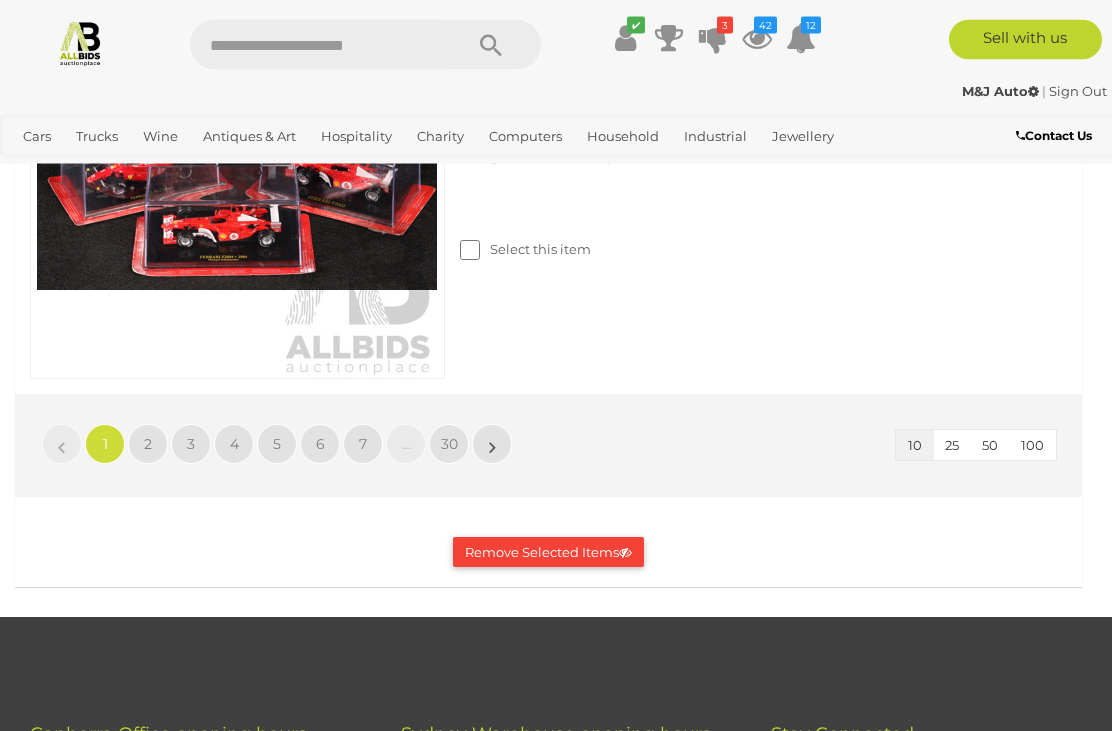 scroll, scrollTop: 4572, scrollLeft: 0, axis: vertical 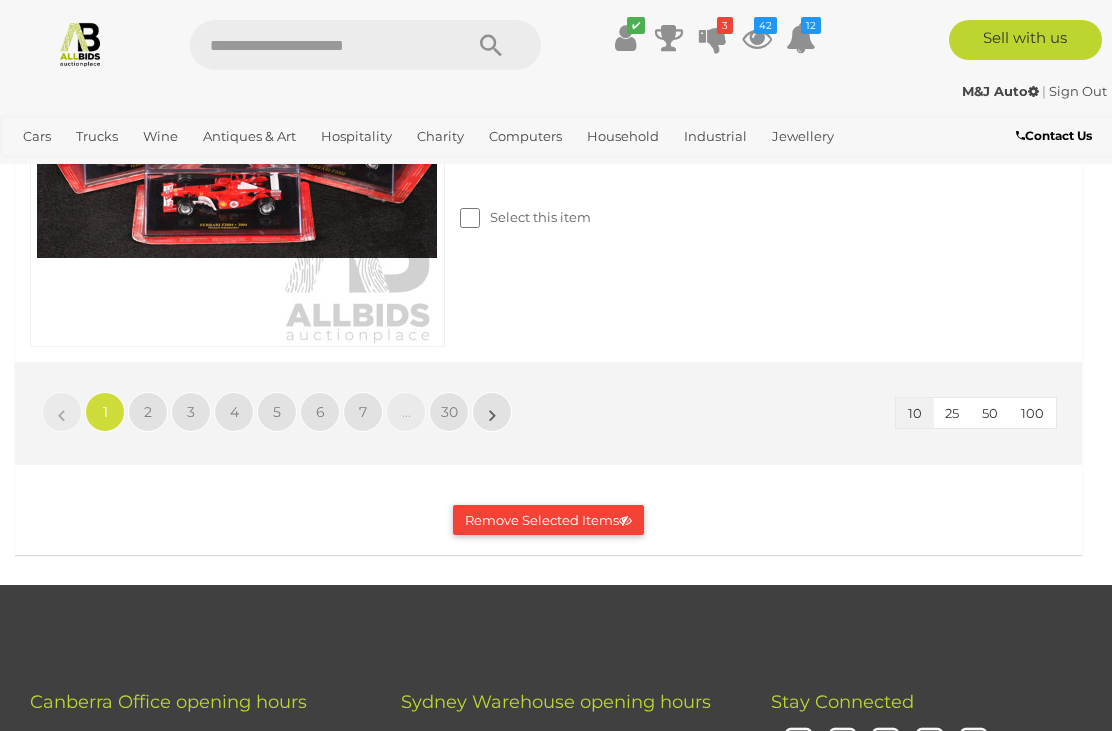 click on "»" at bounding box center [492, 412] 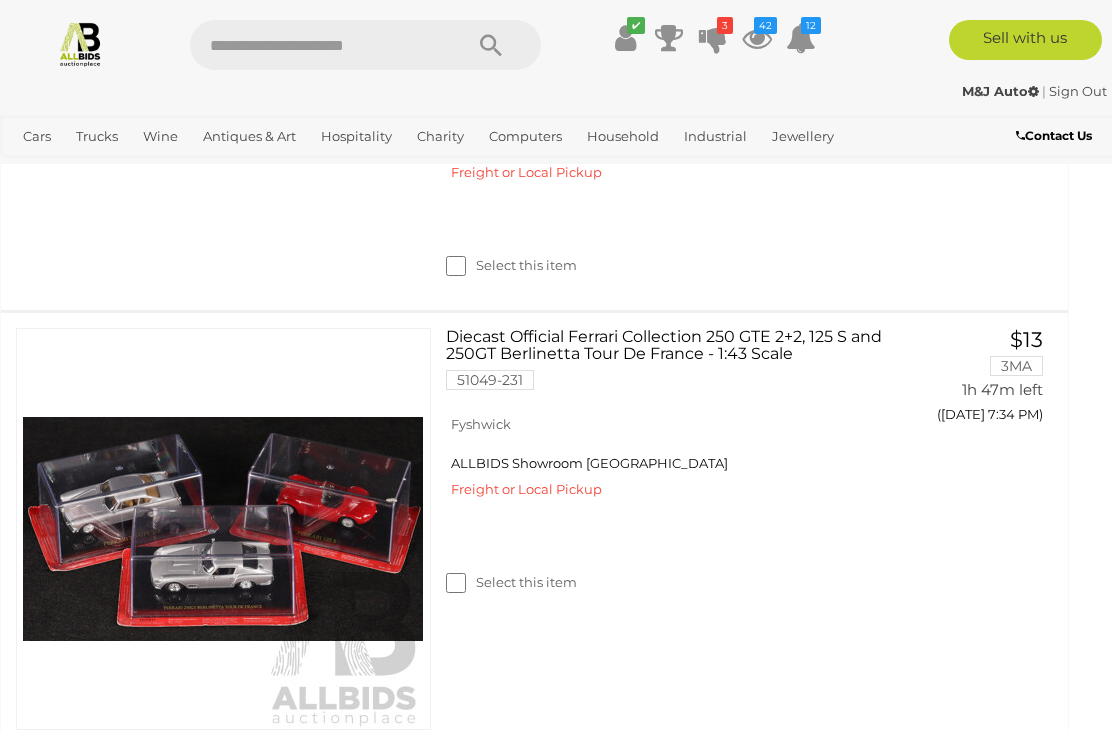 scroll, scrollTop: 2825, scrollLeft: 14, axis: both 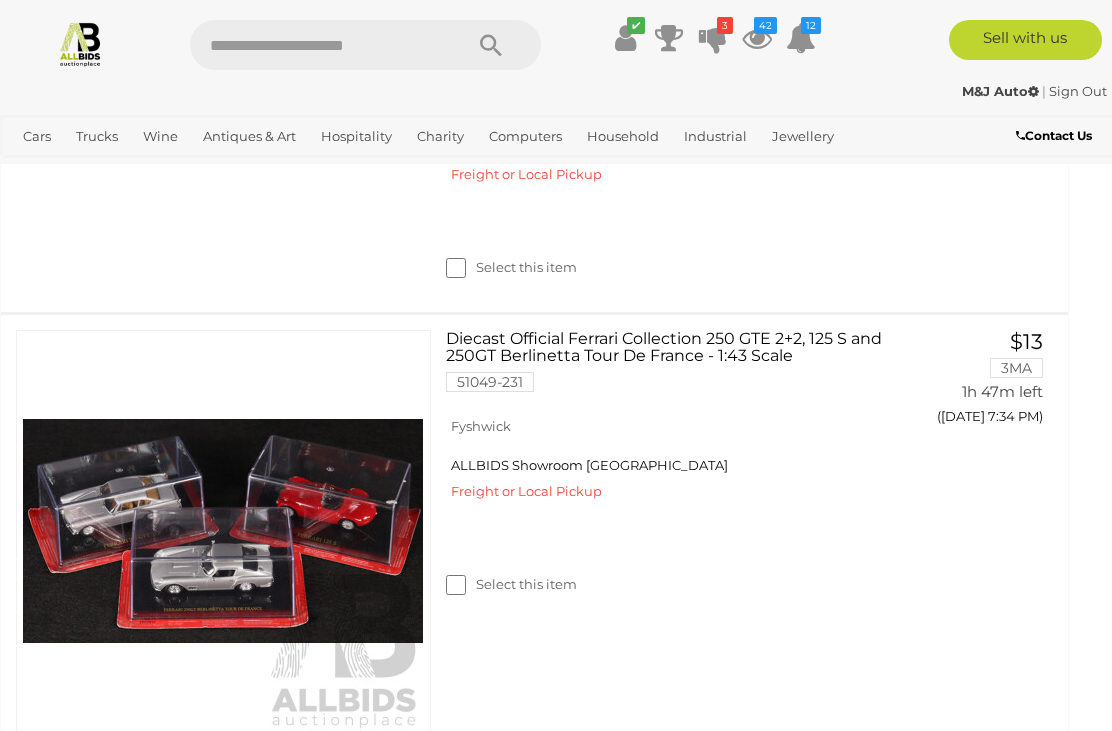click on "Auctions" at bounding box center [0, 0] 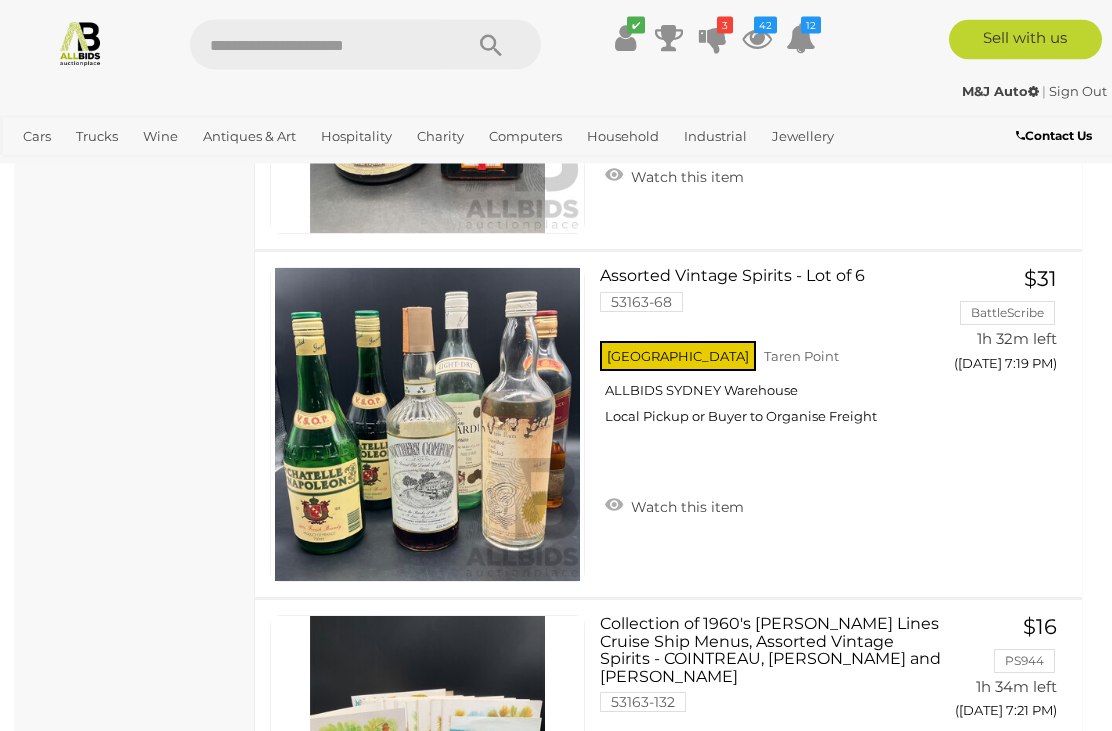 scroll, scrollTop: 1054, scrollLeft: 0, axis: vertical 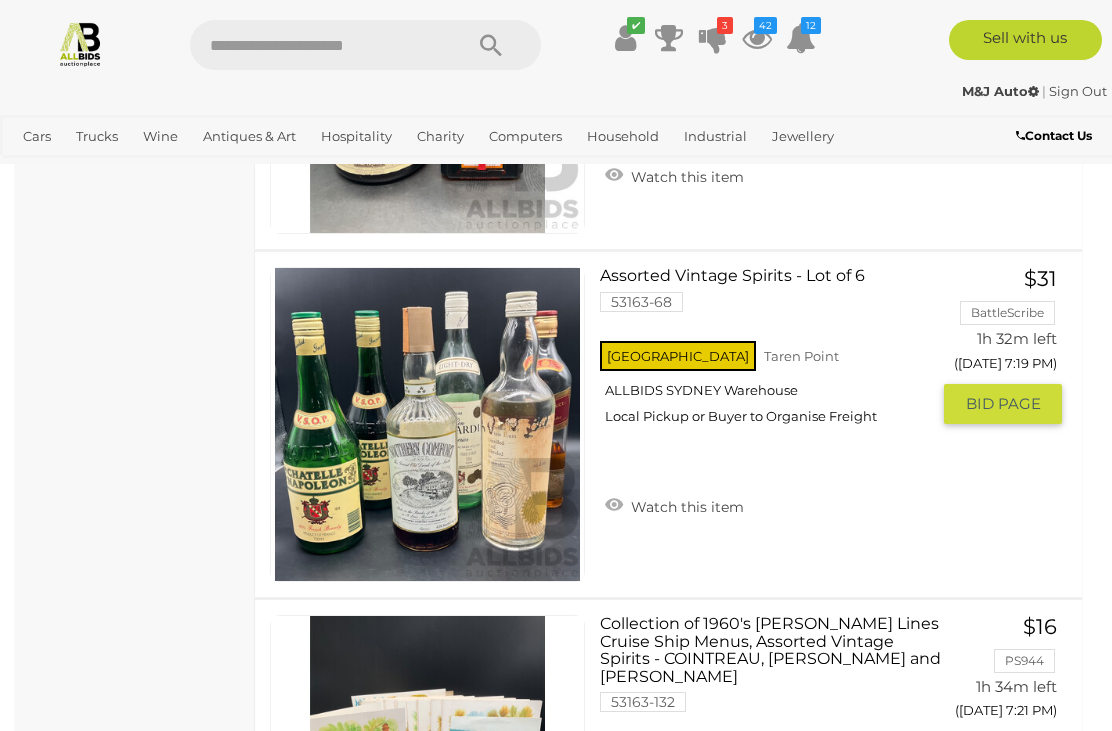 click on "GO TO  BID PAGE" 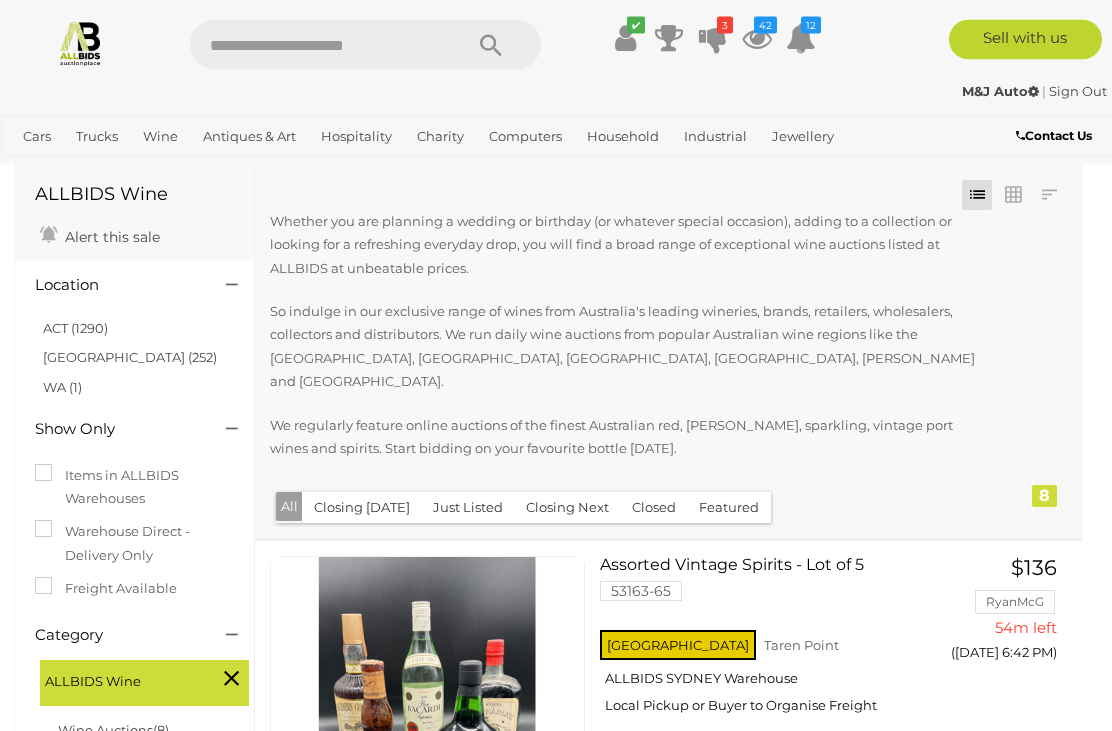 scroll, scrollTop: 0, scrollLeft: 0, axis: both 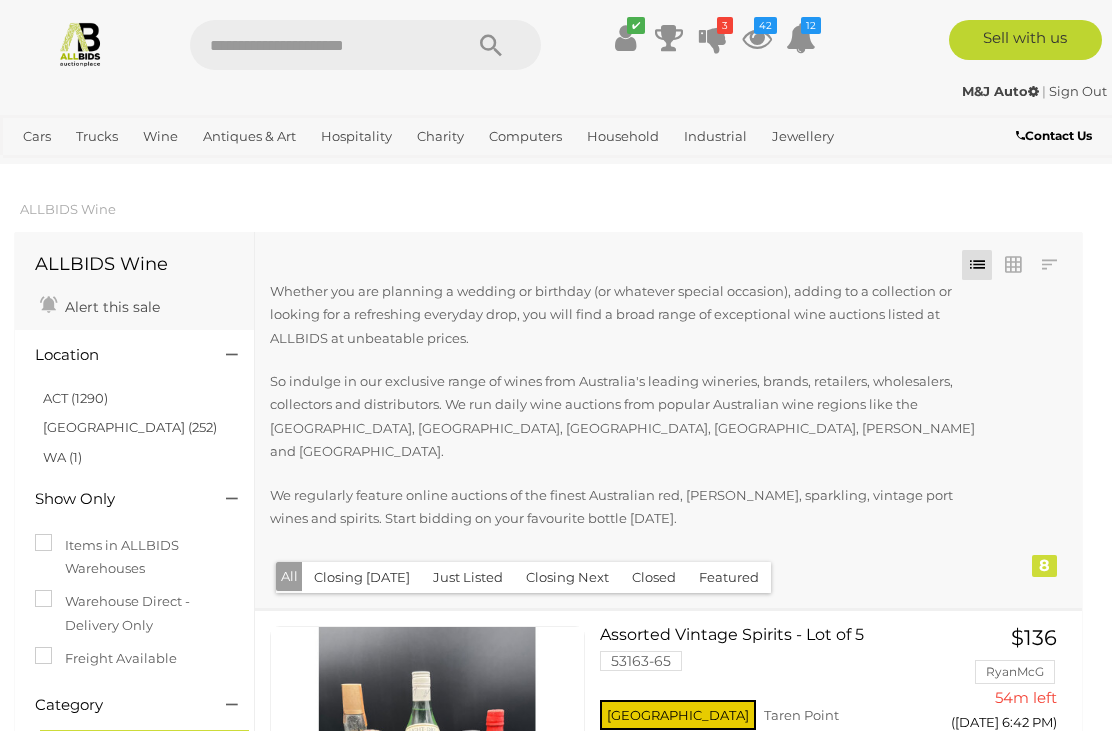 click on "Auctions" 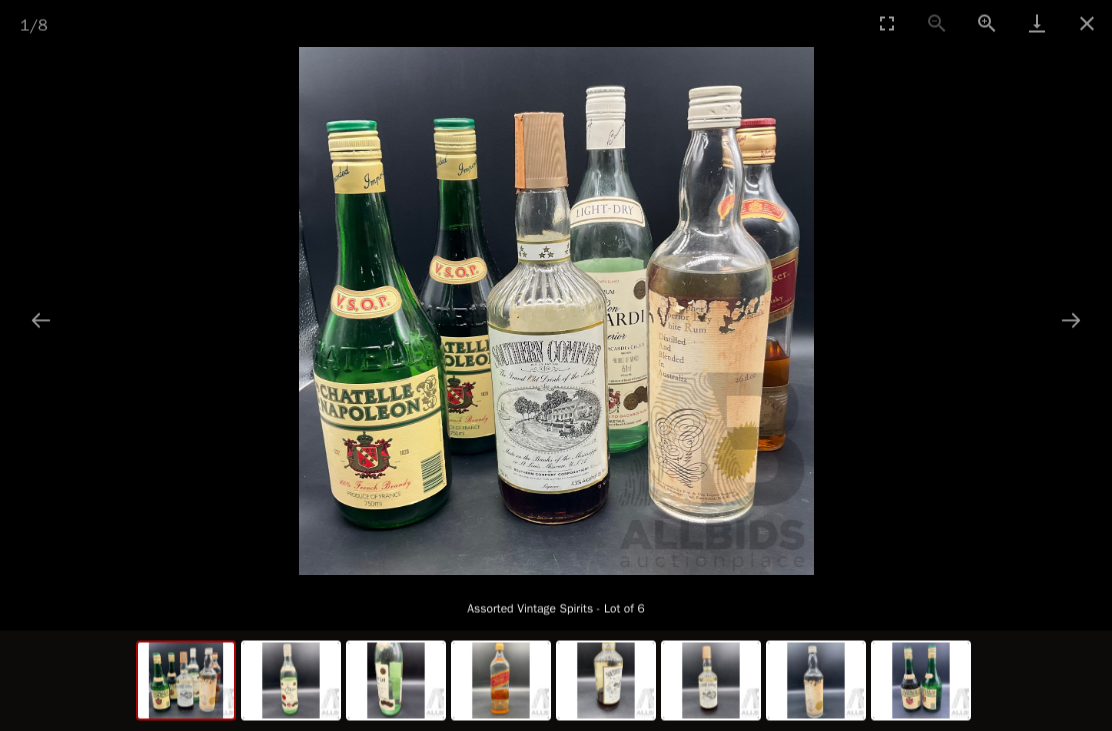 scroll, scrollTop: 1466, scrollLeft: 0, axis: vertical 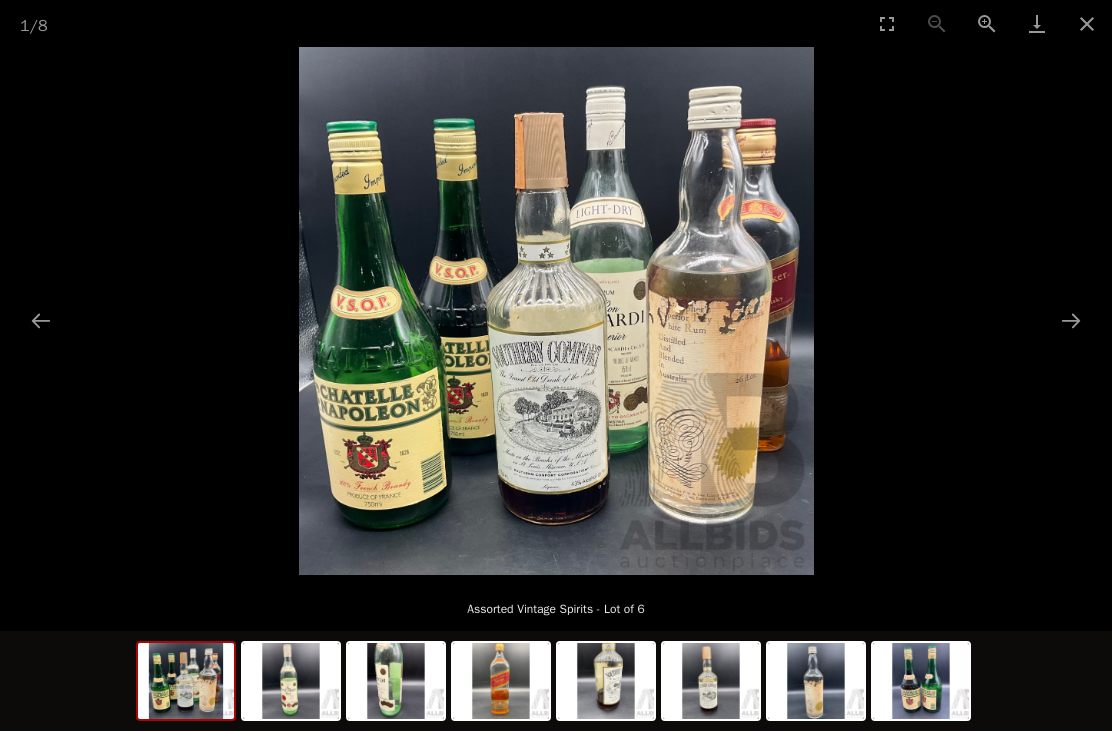 click at bounding box center (1087, 23) 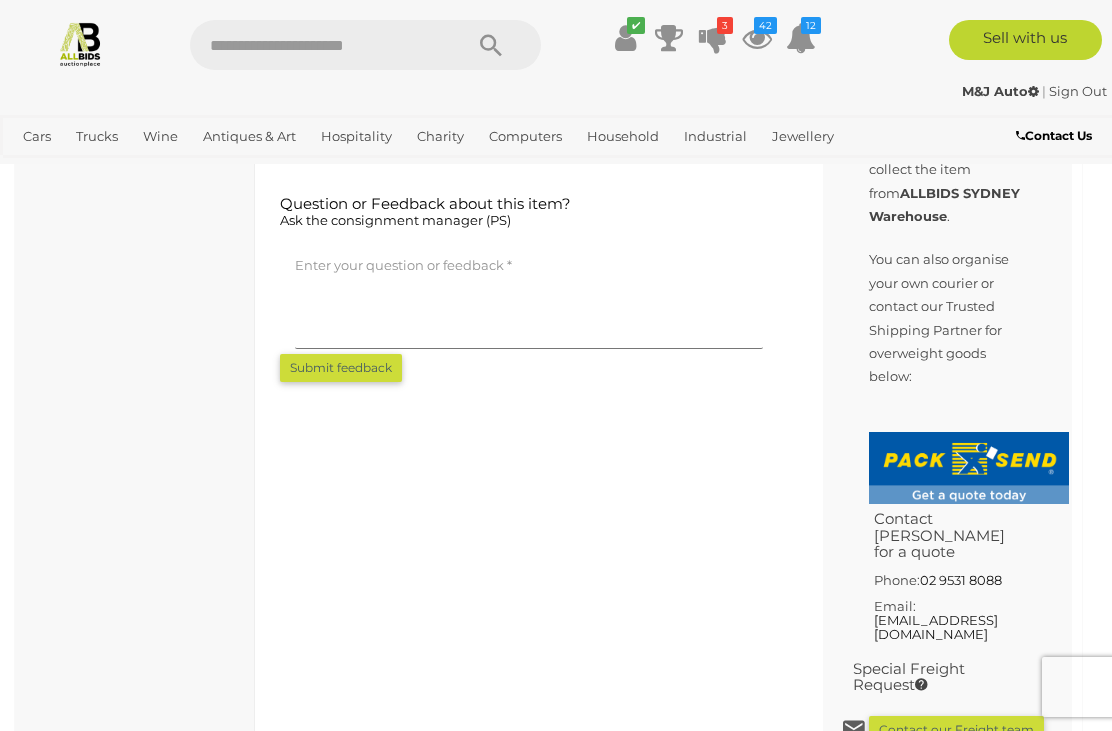 scroll, scrollTop: 0, scrollLeft: 0, axis: both 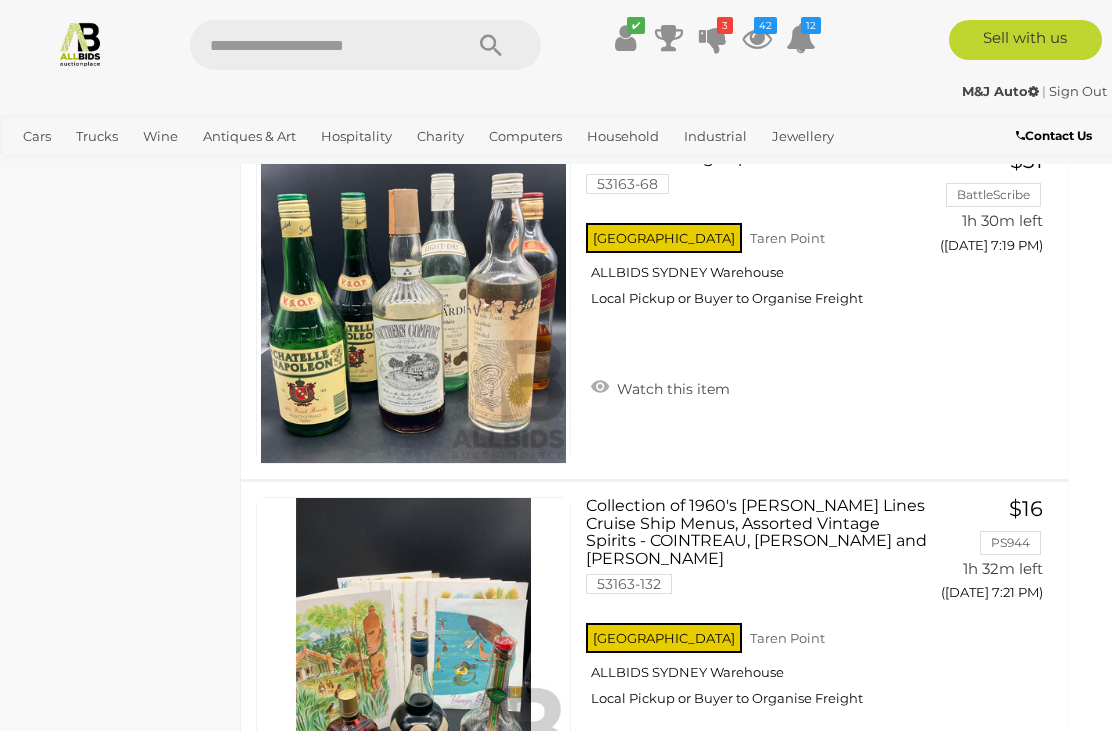 click on "Auctions" at bounding box center (0, 0) 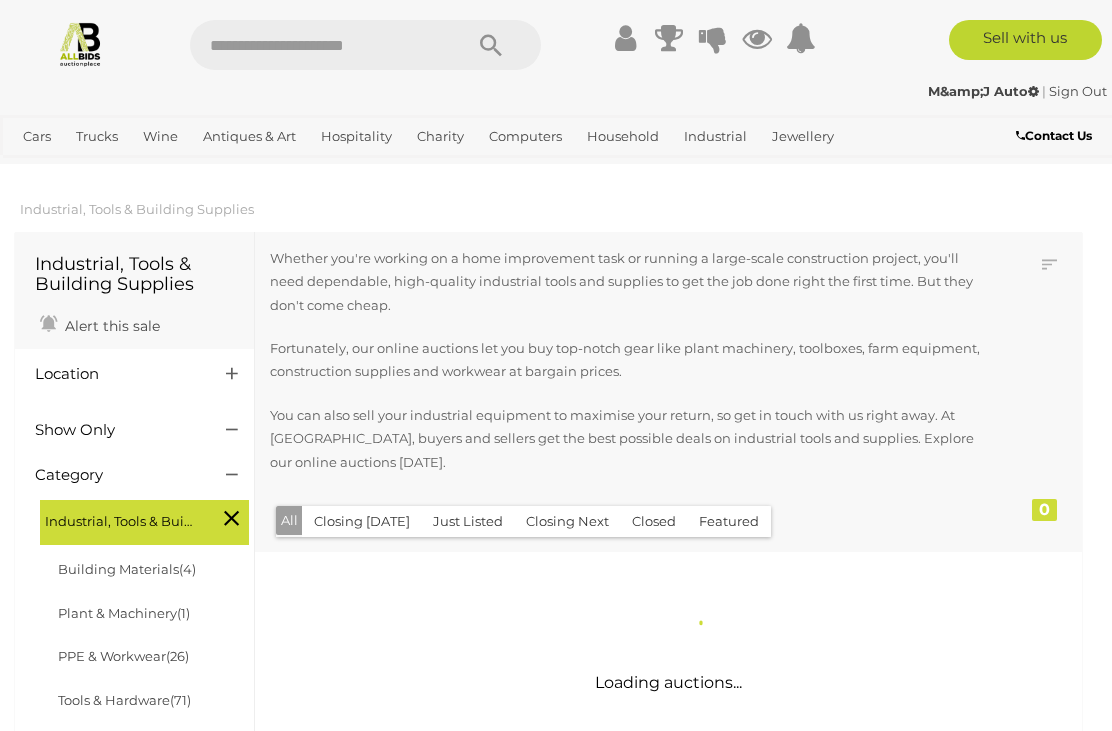 scroll, scrollTop: 0, scrollLeft: 0, axis: both 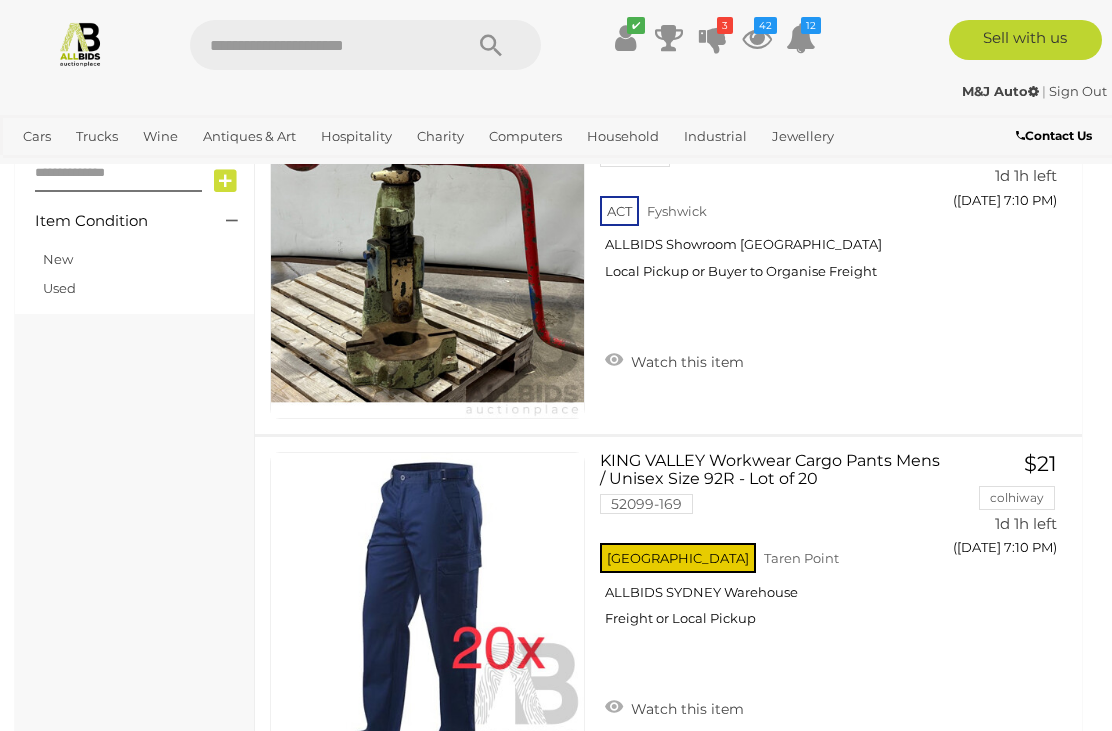 click on "View All Antiques & Art  Auctions" at bounding box center [0, 0] 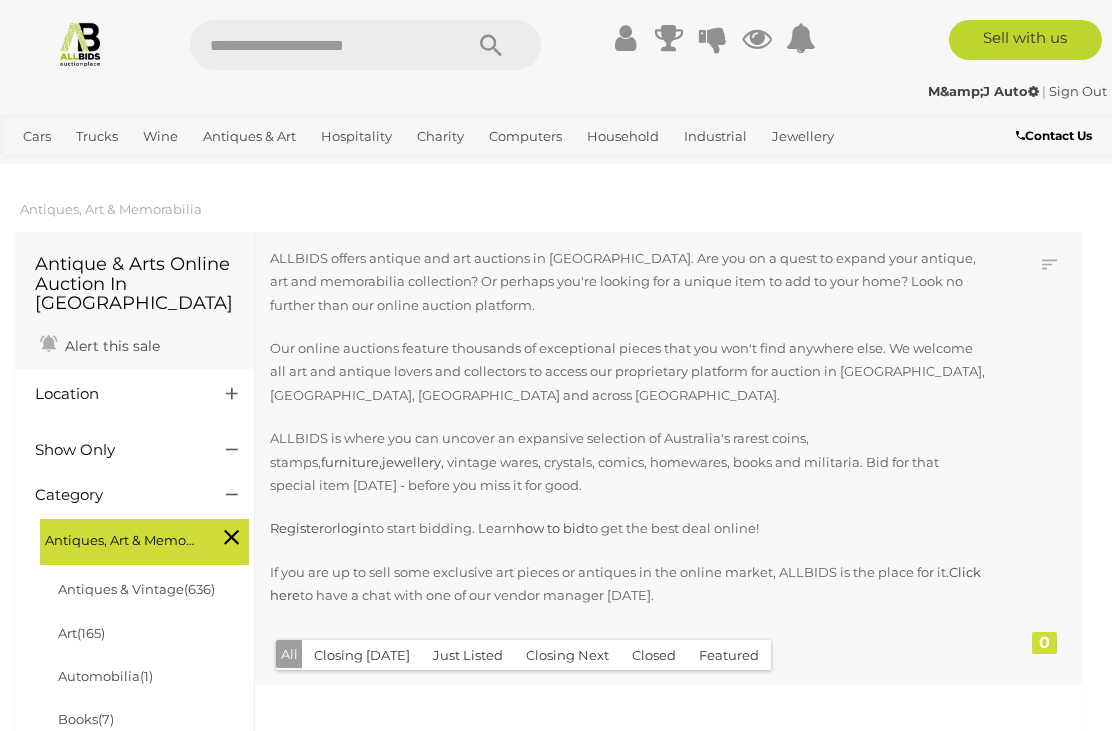 scroll, scrollTop: 0, scrollLeft: 0, axis: both 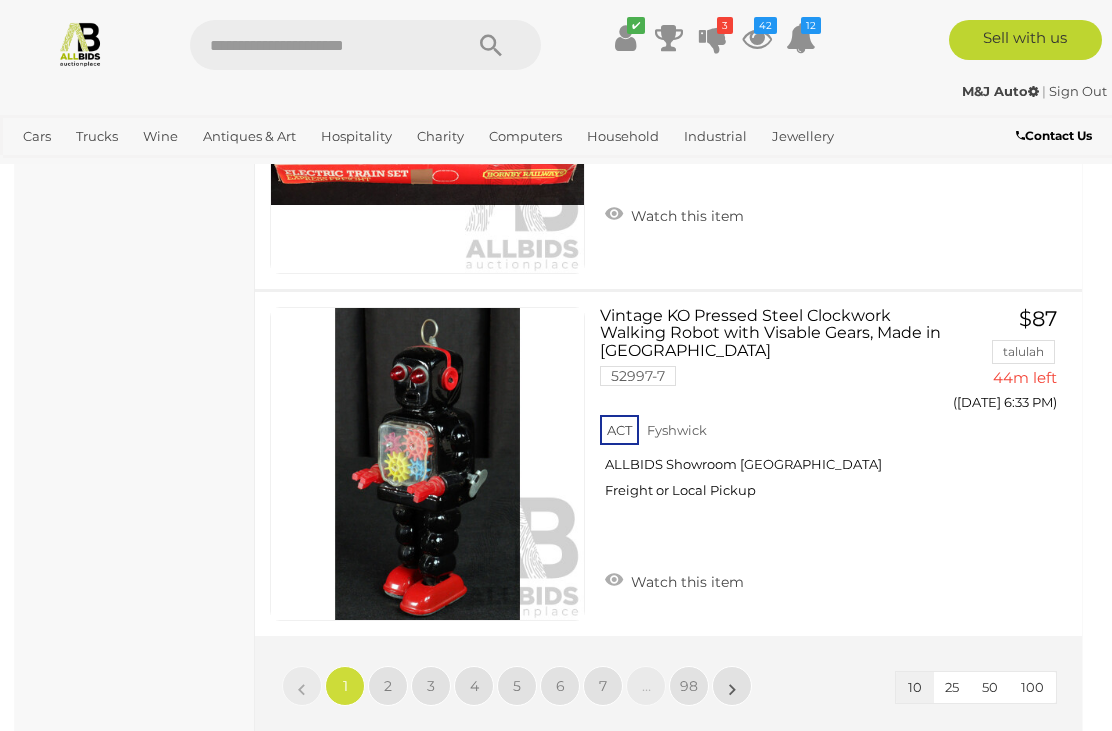 click on "»" at bounding box center (732, 686) 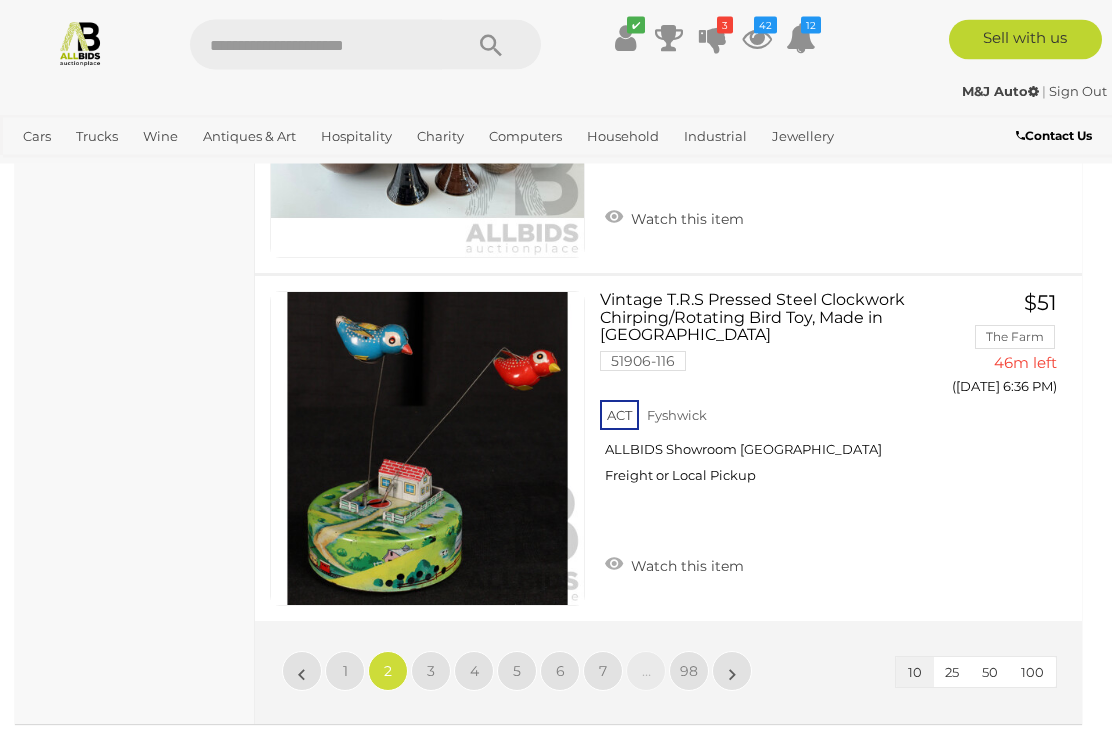 scroll, scrollTop: 3594, scrollLeft: 0, axis: vertical 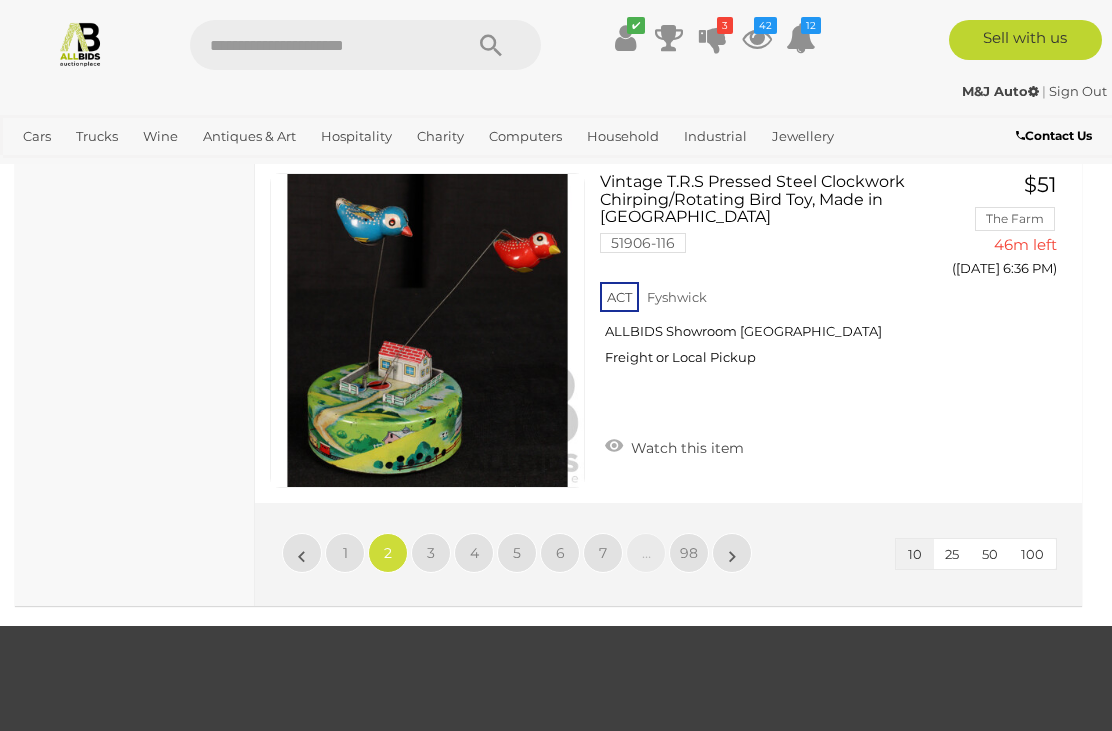 click on "»" at bounding box center (732, 553) 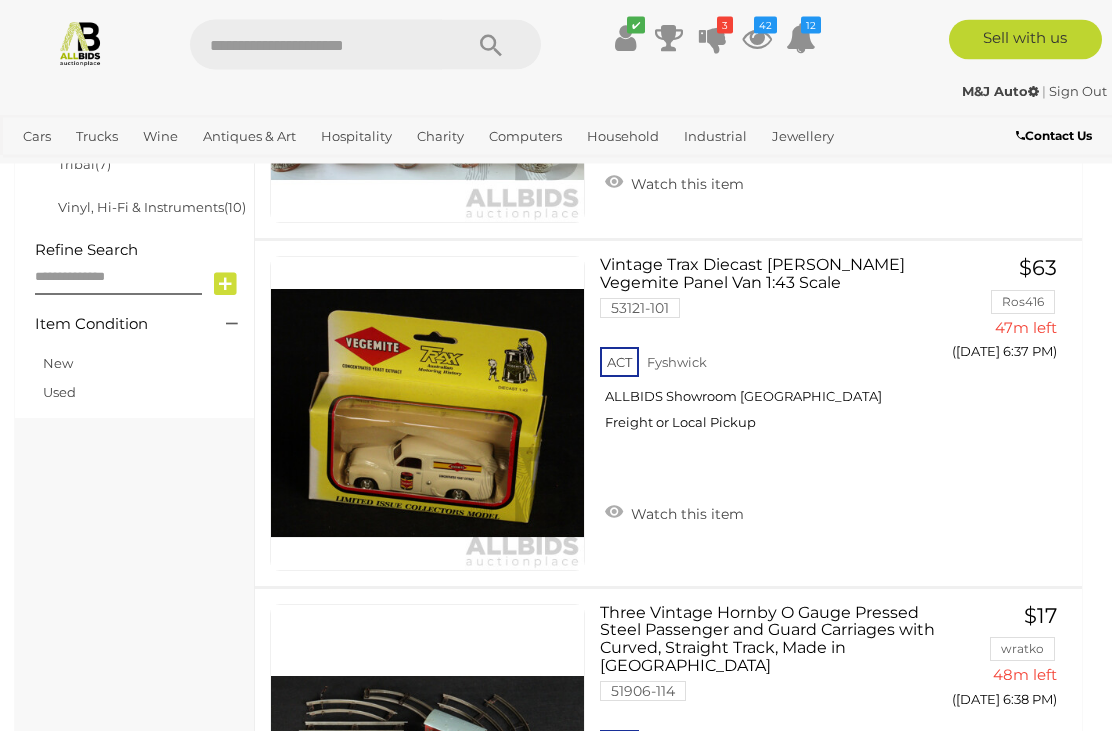 scroll, scrollTop: 1523, scrollLeft: 0, axis: vertical 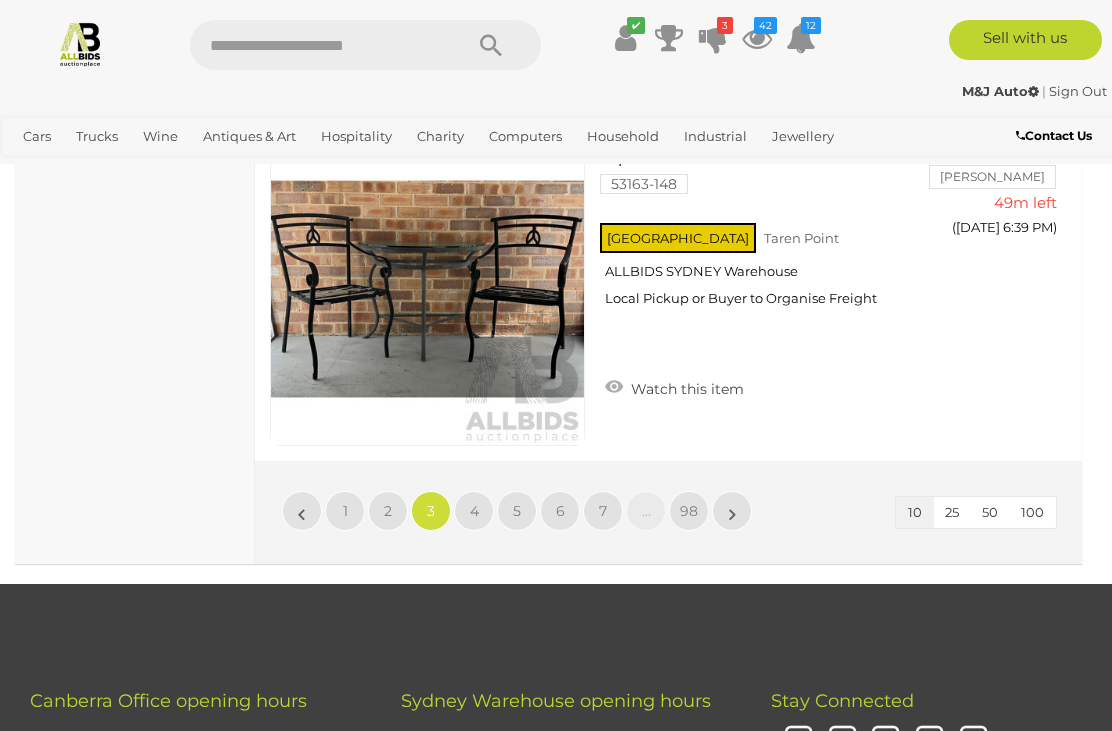 click on "»" at bounding box center [732, 511] 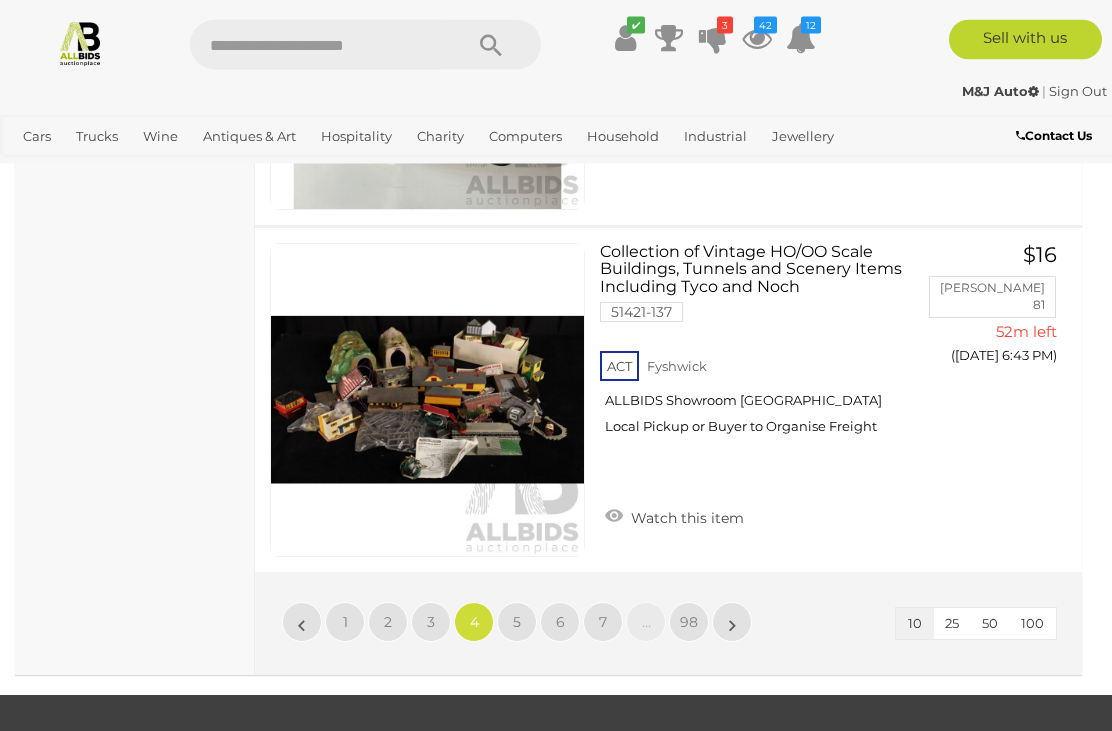 scroll, scrollTop: 3622, scrollLeft: 0, axis: vertical 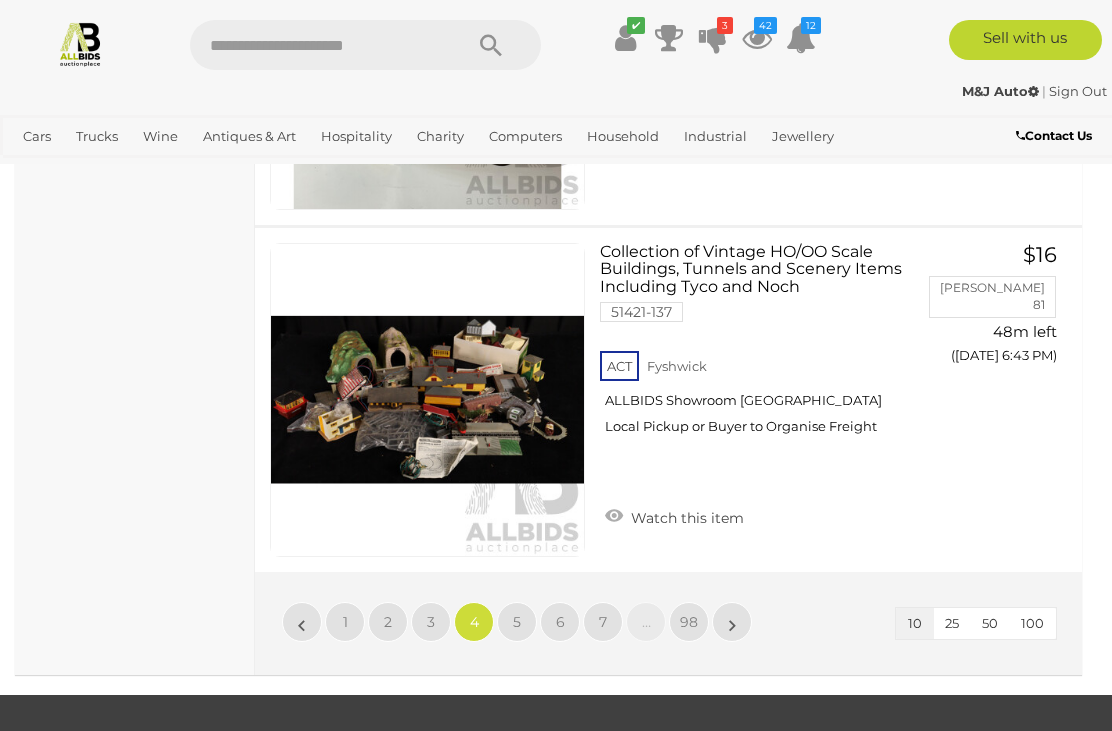 click on "»" at bounding box center [732, 622] 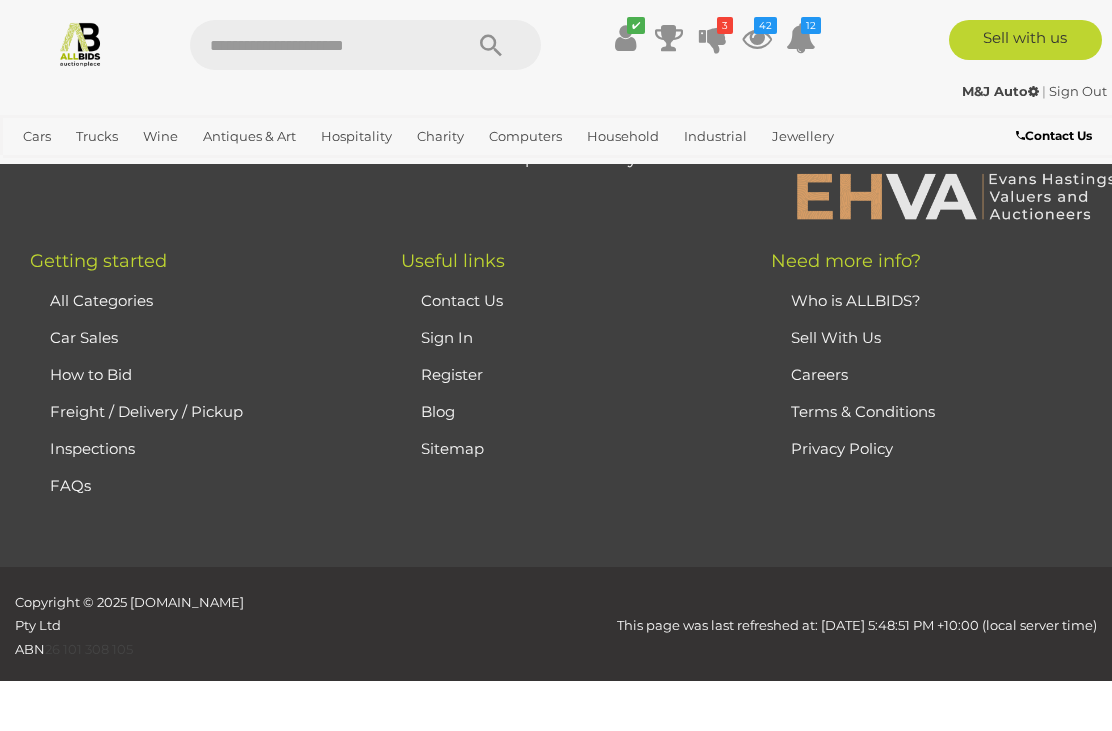 scroll, scrollTop: 513, scrollLeft: 0, axis: vertical 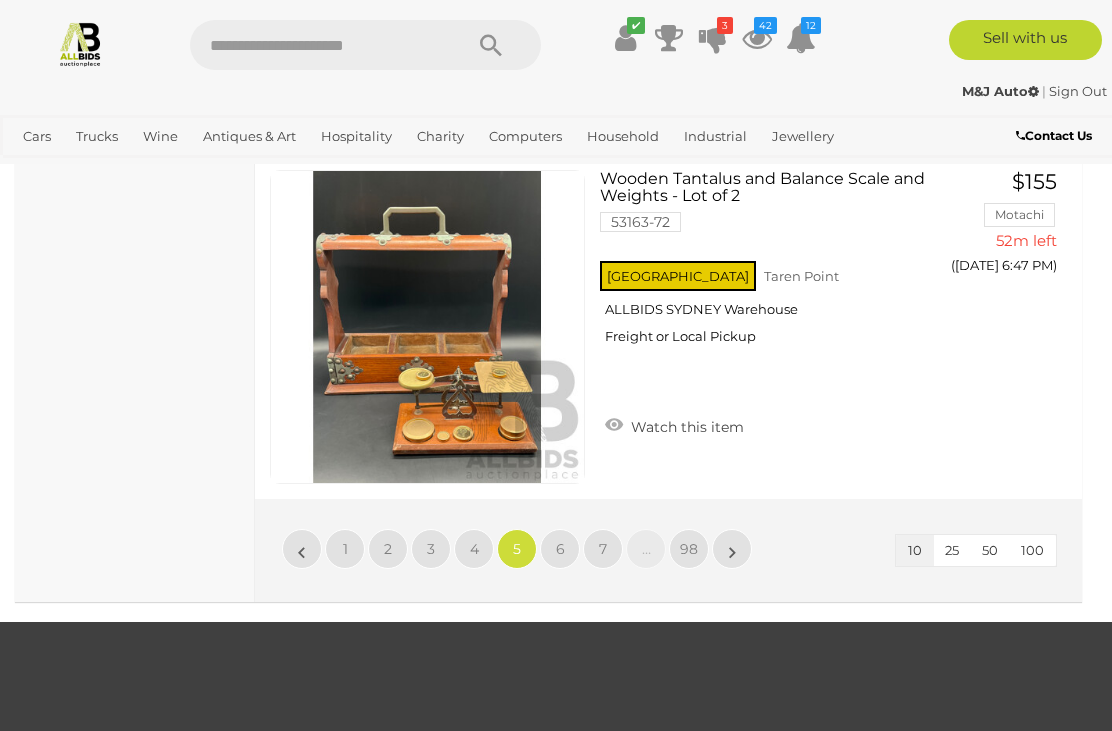 click on "»" at bounding box center [732, 549] 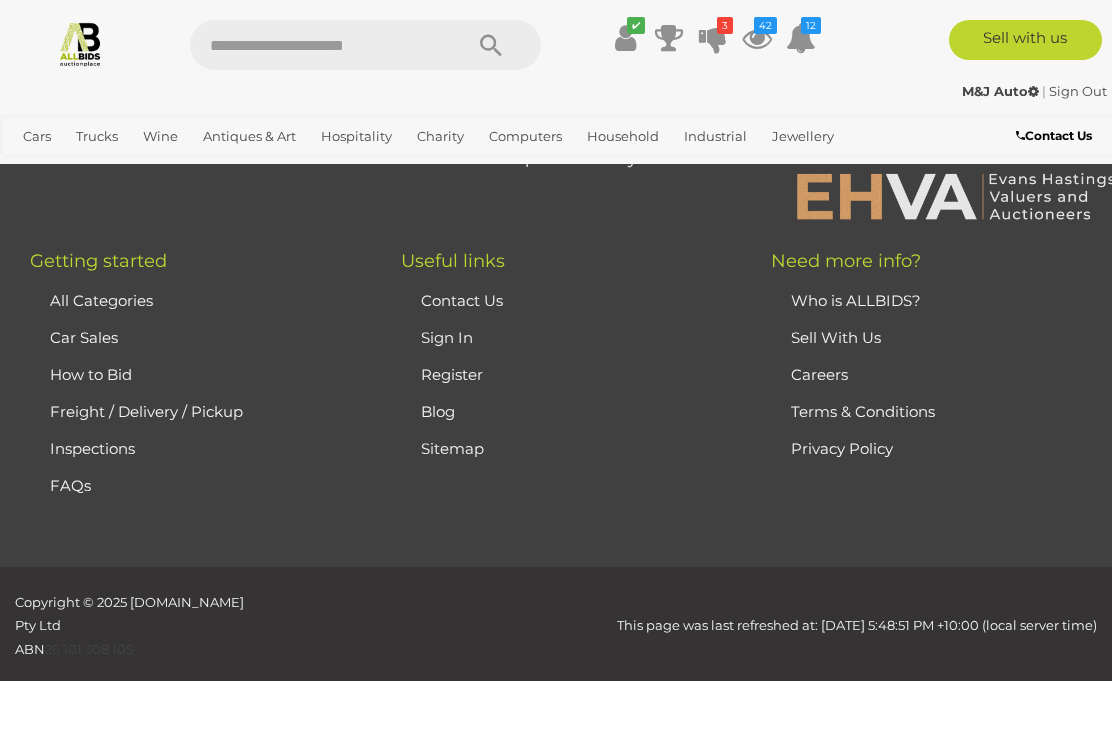 scroll, scrollTop: 513, scrollLeft: 0, axis: vertical 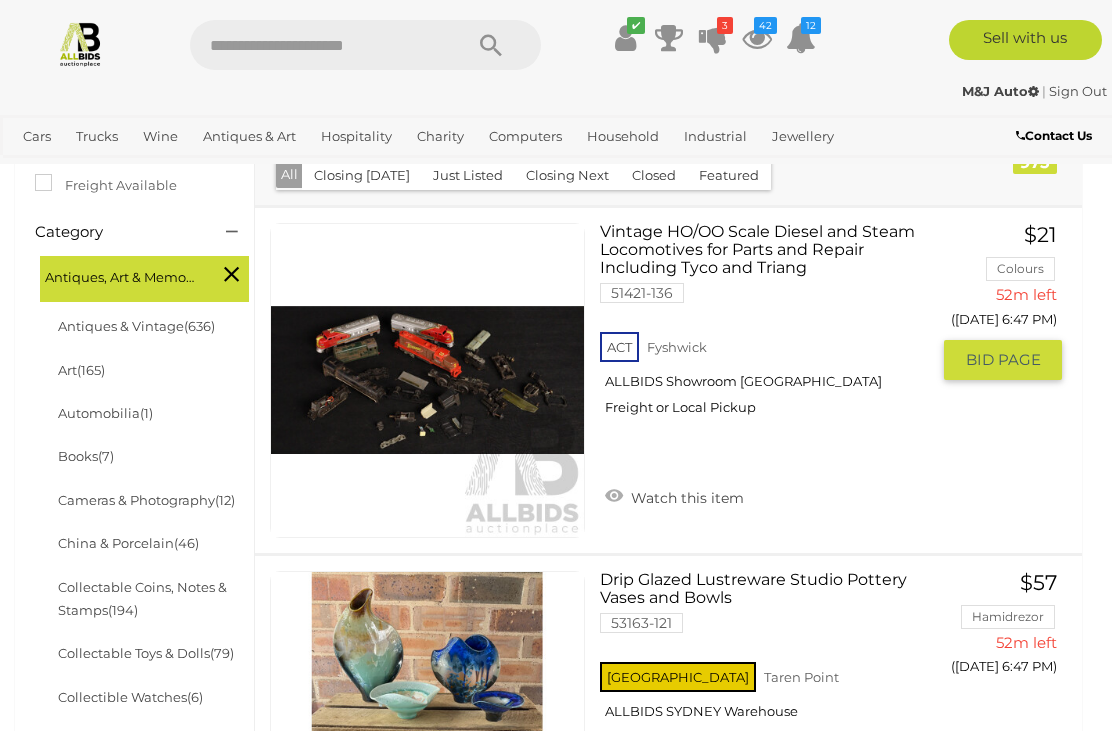 click on "BID PAGE" at bounding box center (1003, 360) 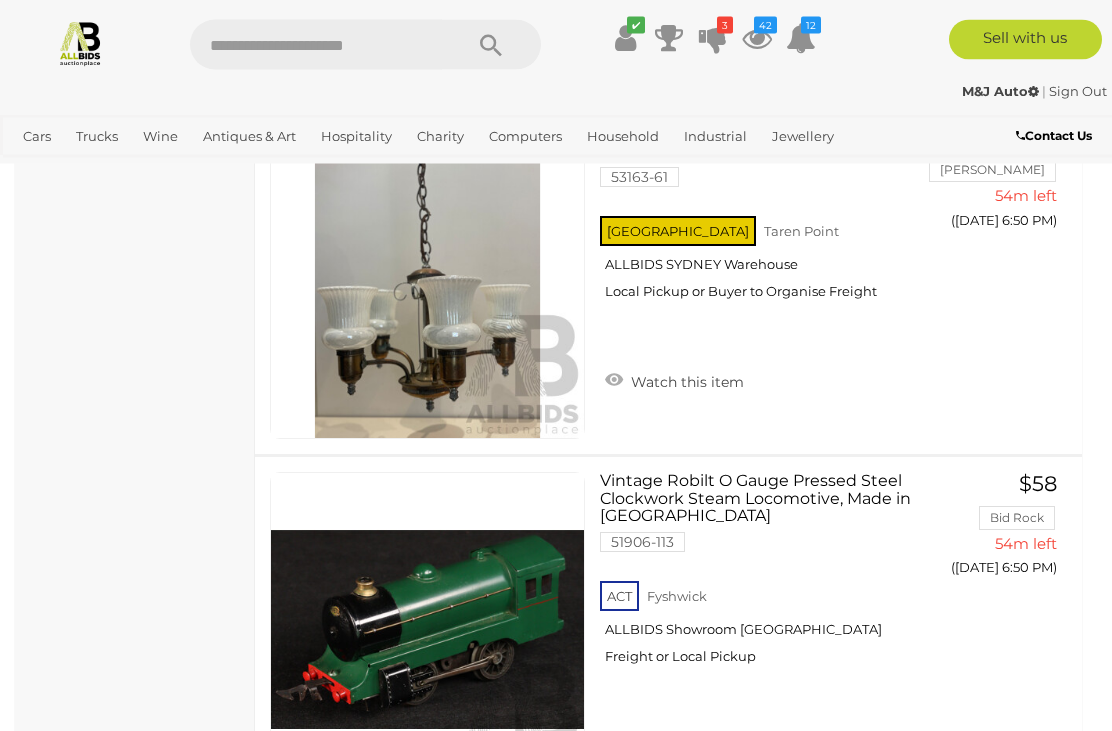 scroll, scrollTop: 3043, scrollLeft: 0, axis: vertical 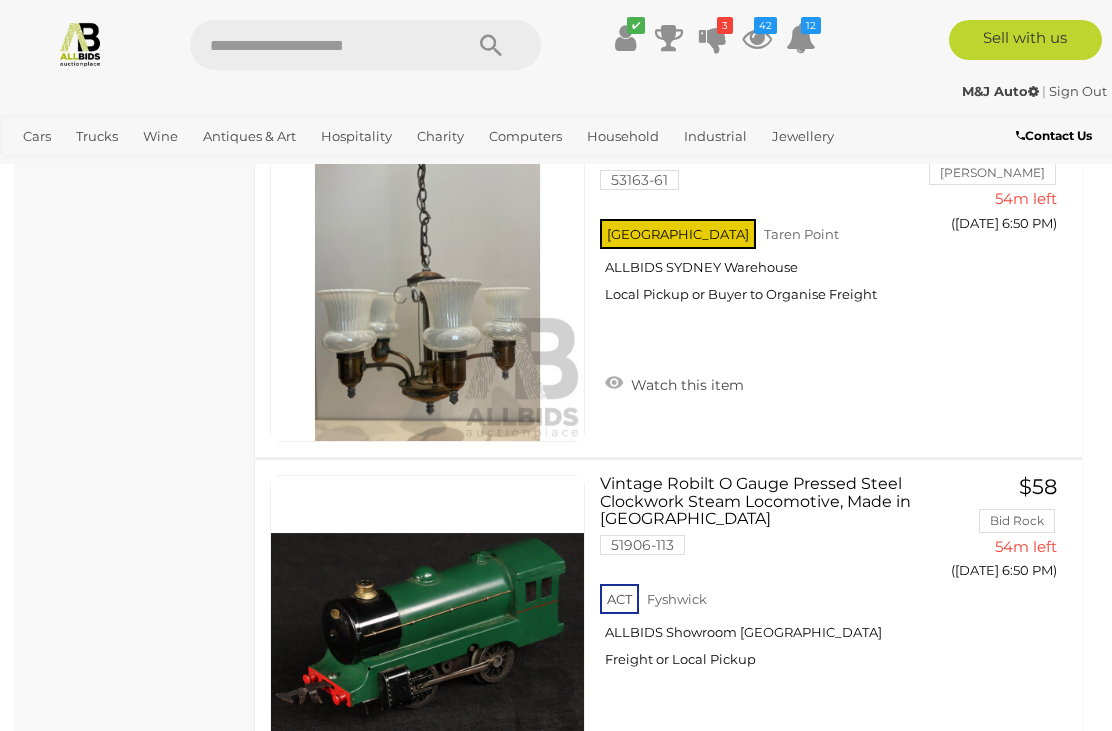 click on "Auctions" at bounding box center (0, 0) 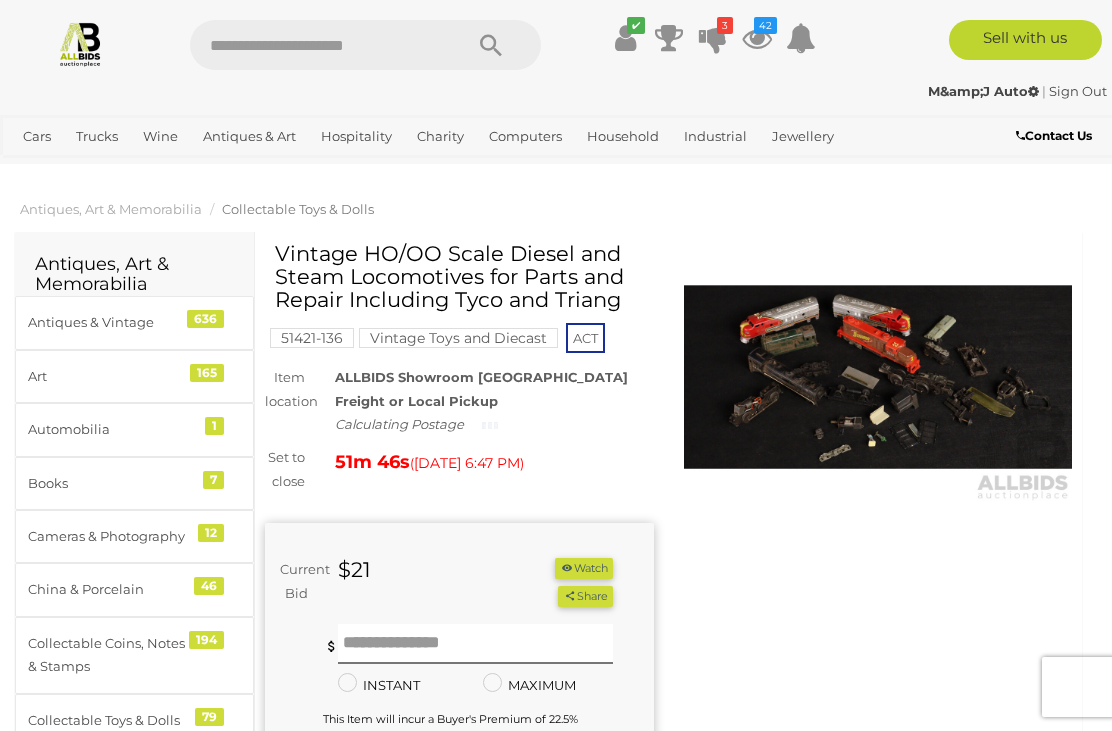 scroll, scrollTop: 0, scrollLeft: 0, axis: both 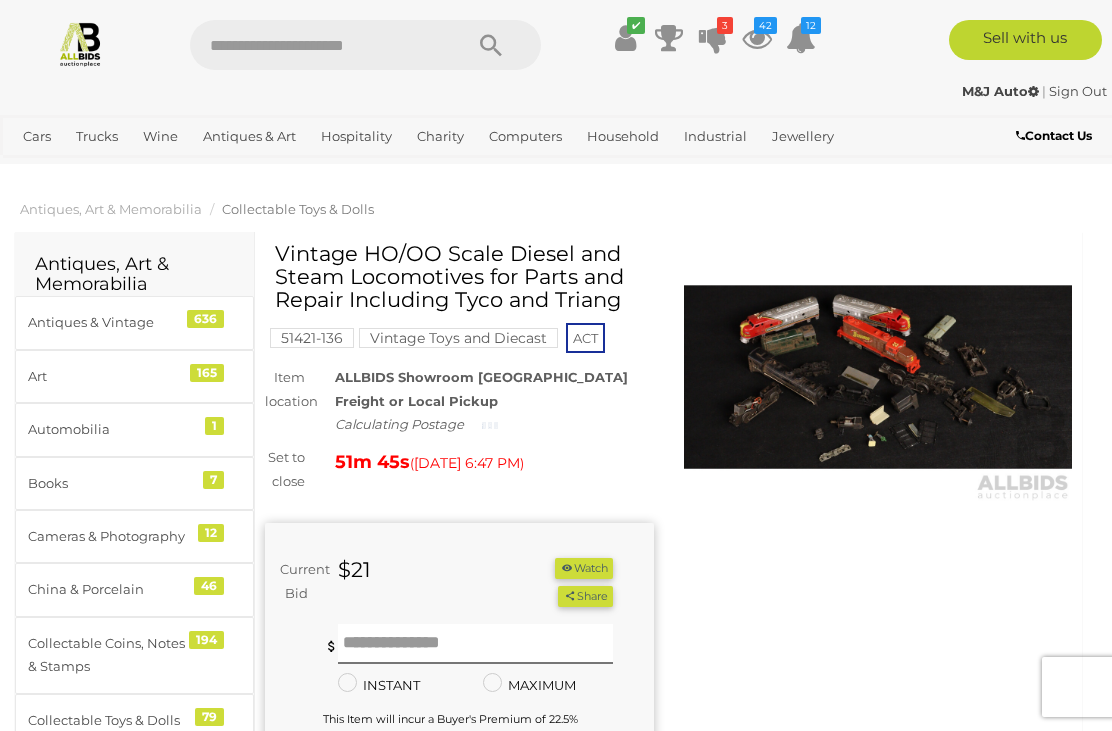 click at bounding box center [878, 377] 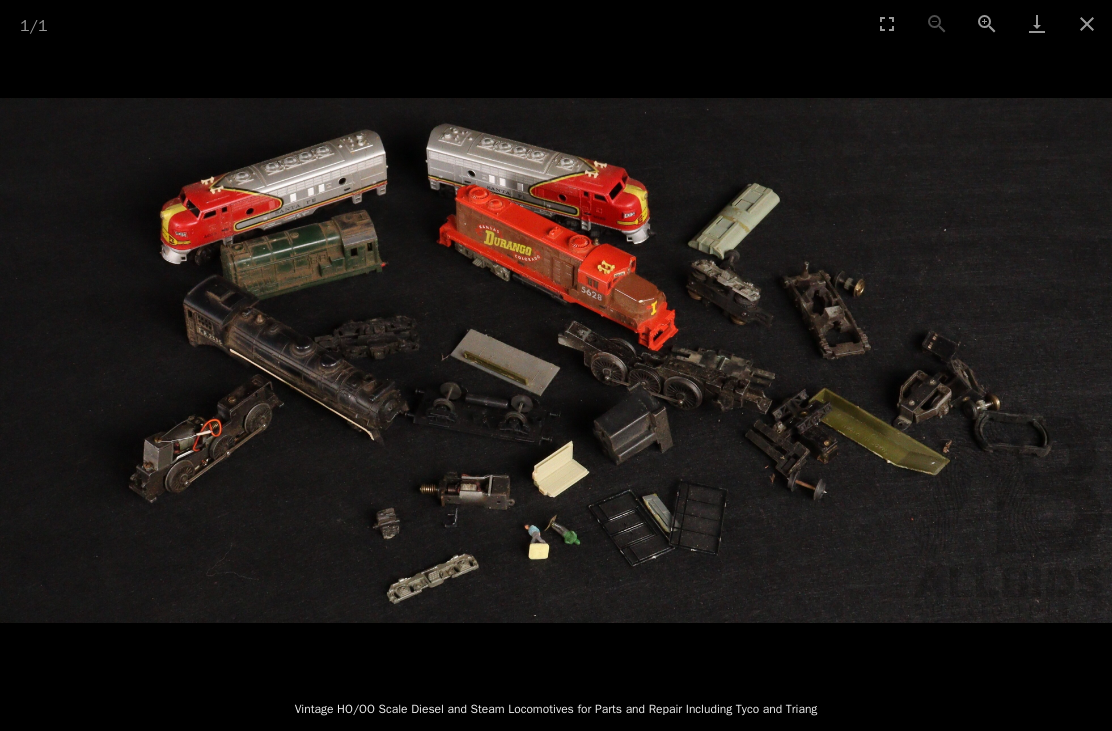 click at bounding box center [1087, 23] 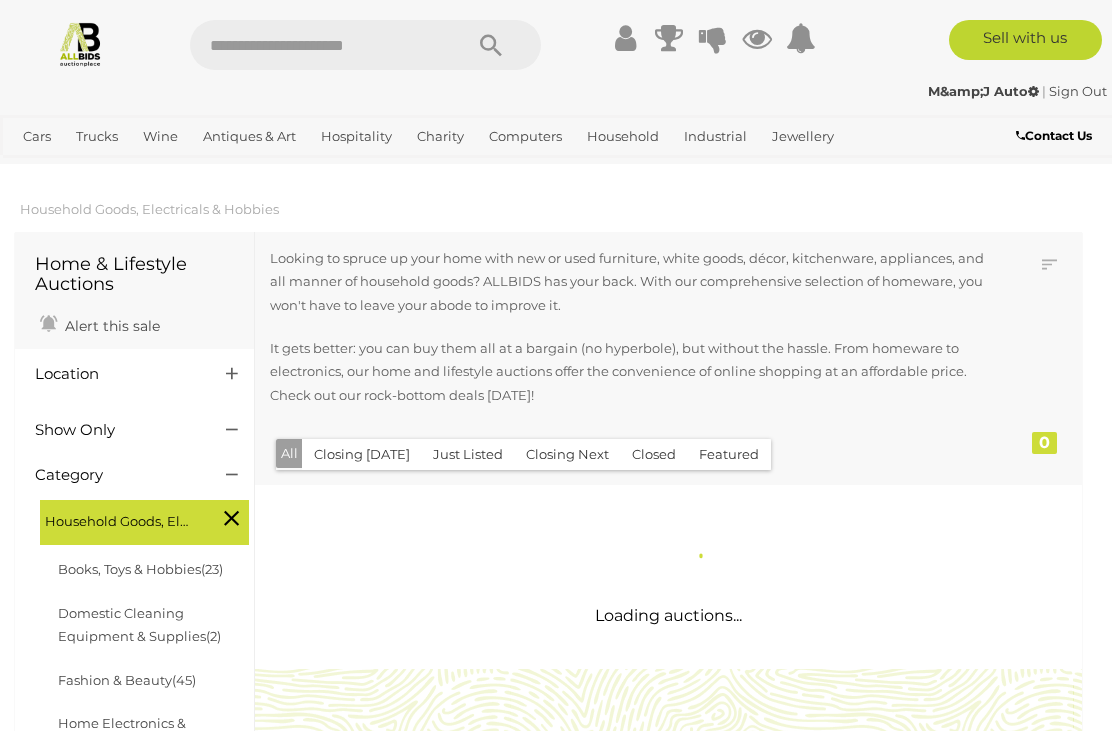 scroll, scrollTop: 0, scrollLeft: 0, axis: both 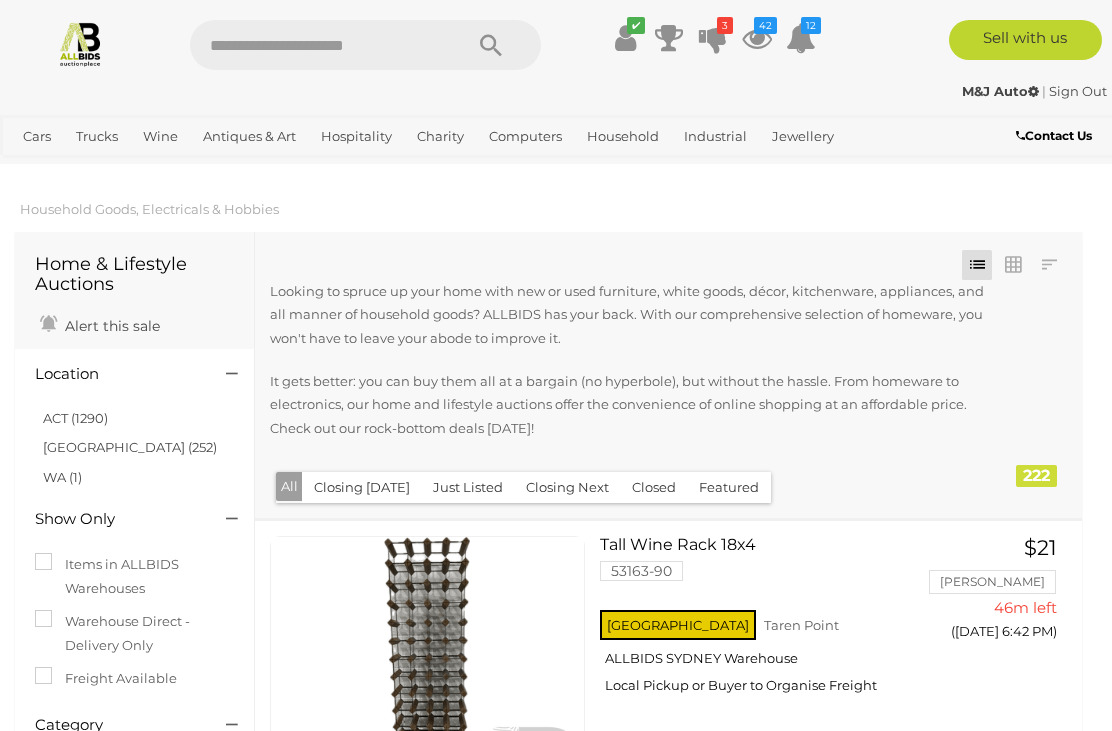 click on "ACT (1290)" at bounding box center (75, 418) 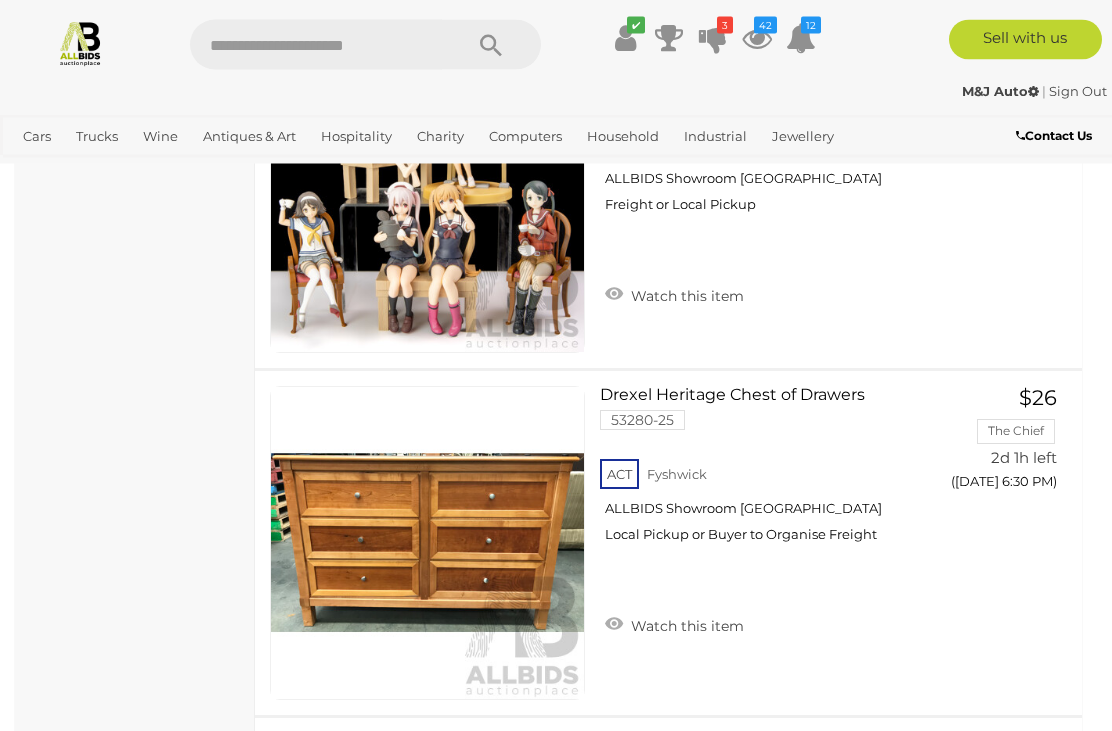 scroll, scrollTop: 1651, scrollLeft: 0, axis: vertical 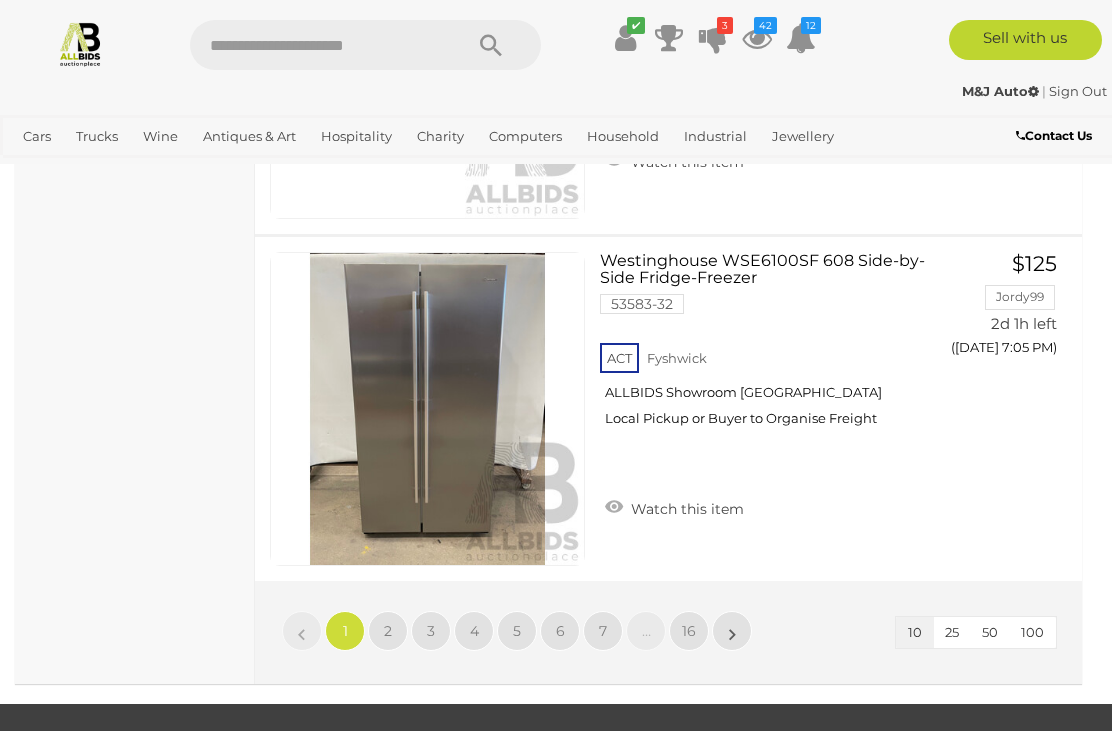 click on "»" at bounding box center [732, 631] 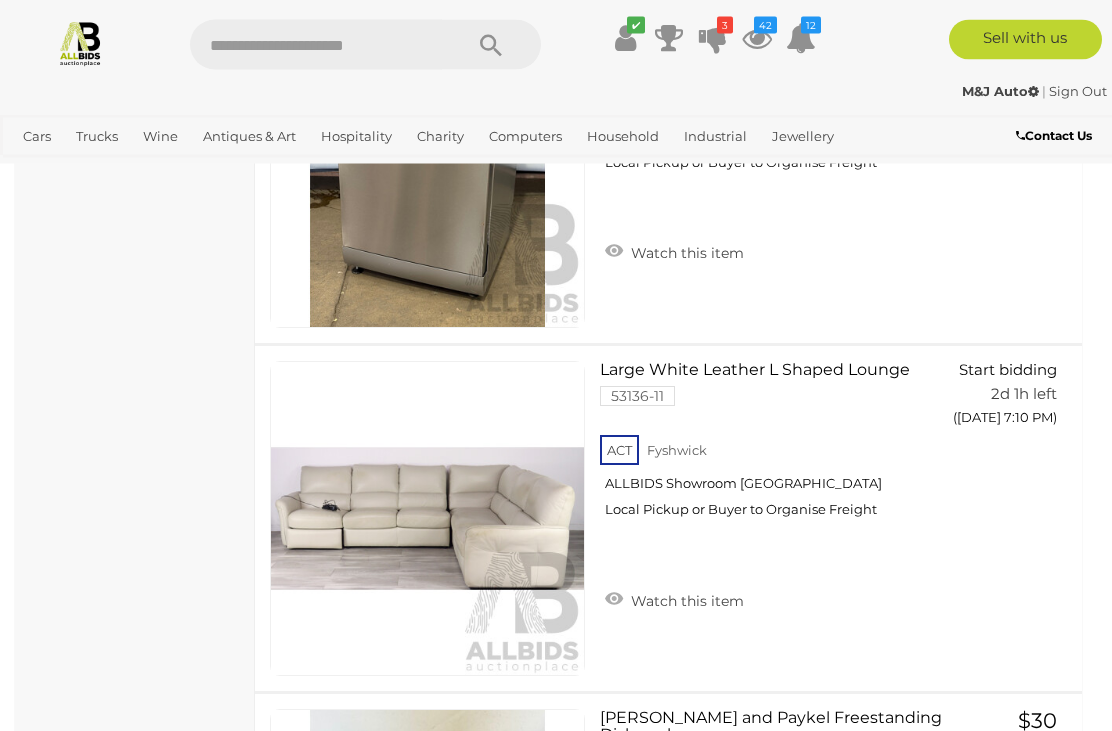 scroll, scrollTop: 1913, scrollLeft: 0, axis: vertical 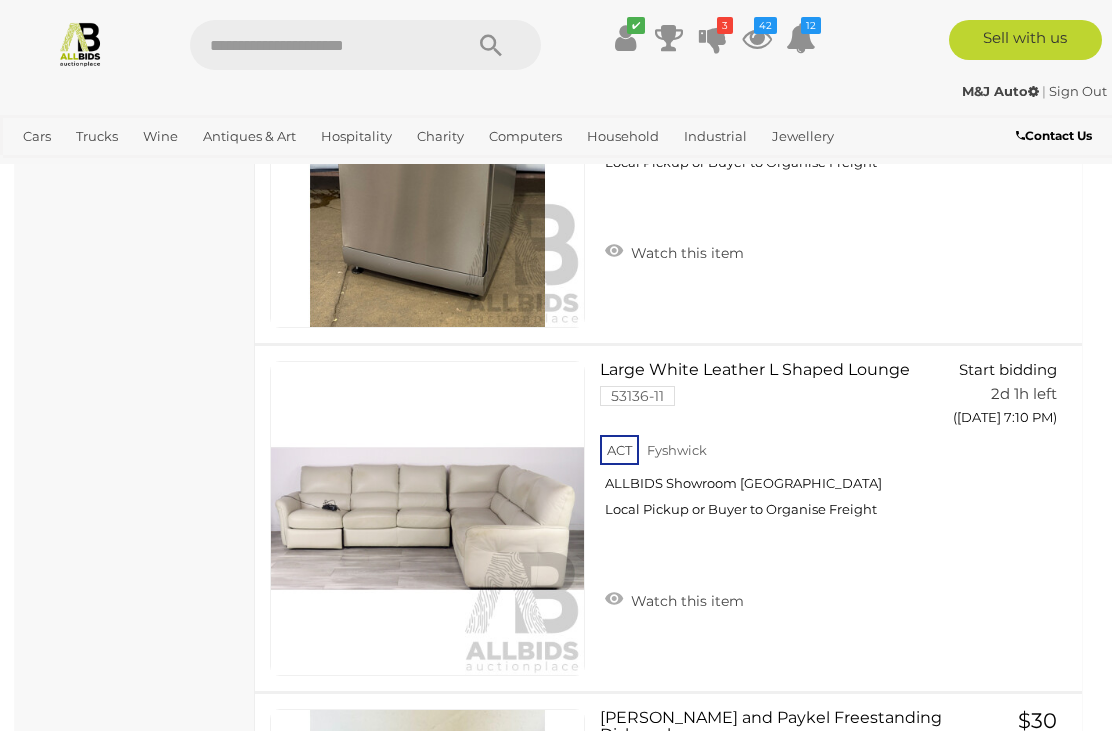 click on "Home Electronics & Entertainment" at bounding box center [0, 0] 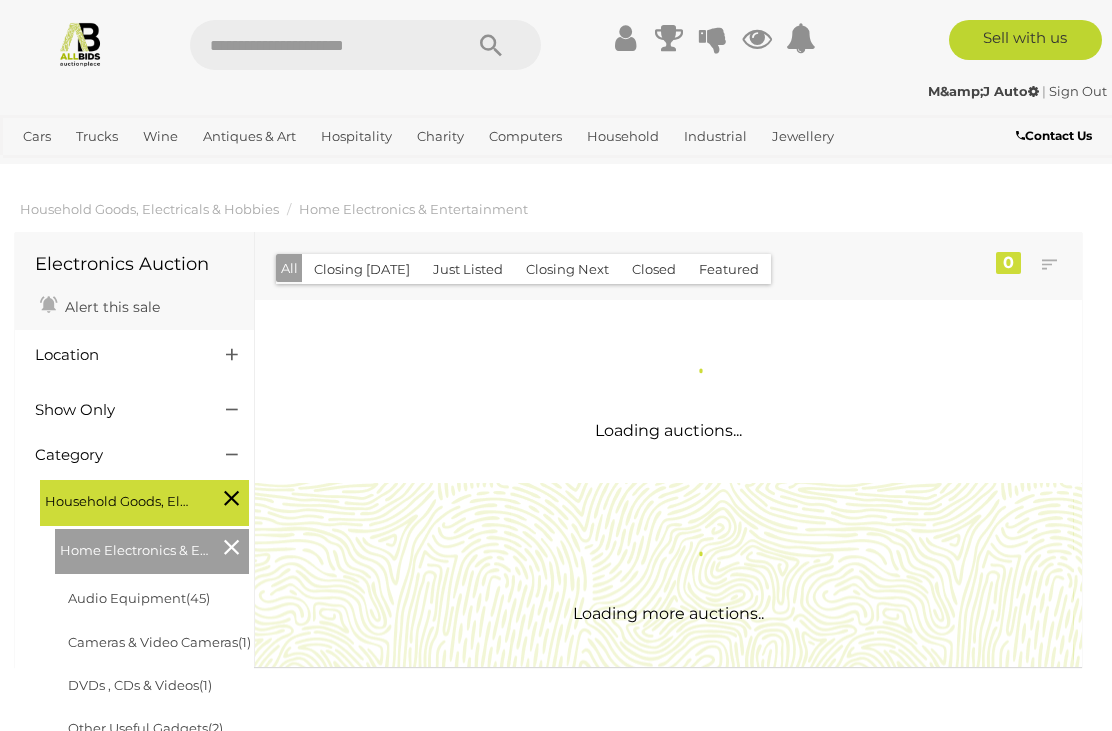 scroll, scrollTop: 0, scrollLeft: 0, axis: both 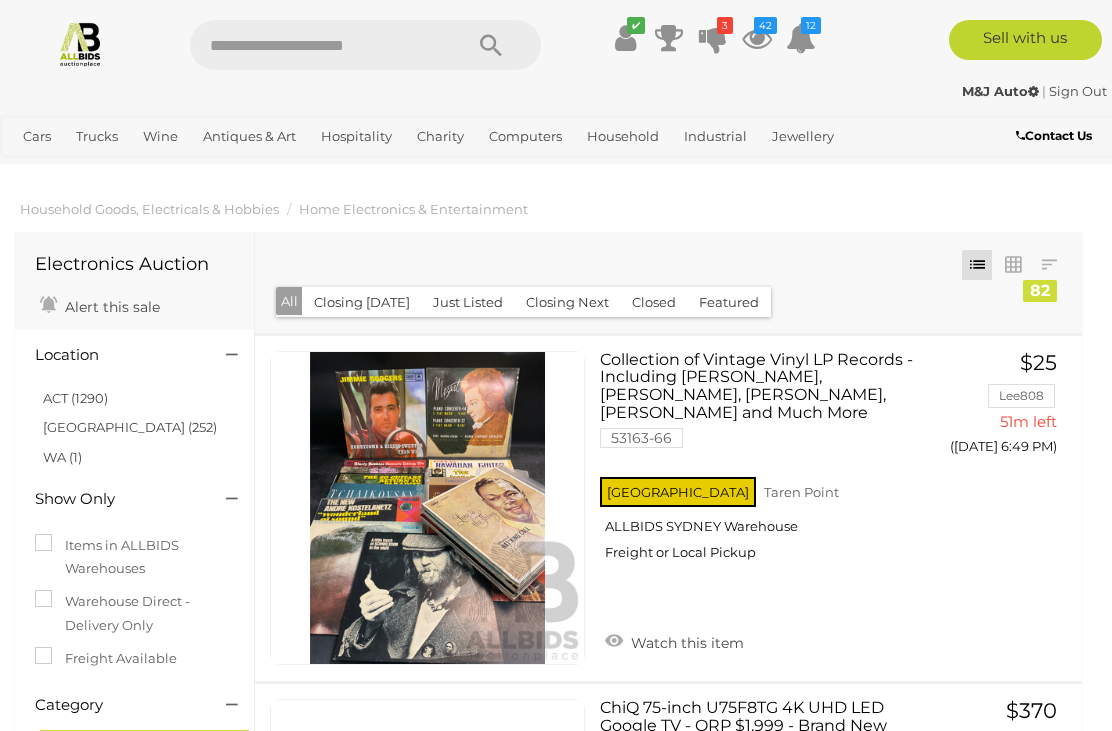 click on "ACT (1290)" at bounding box center (75, 398) 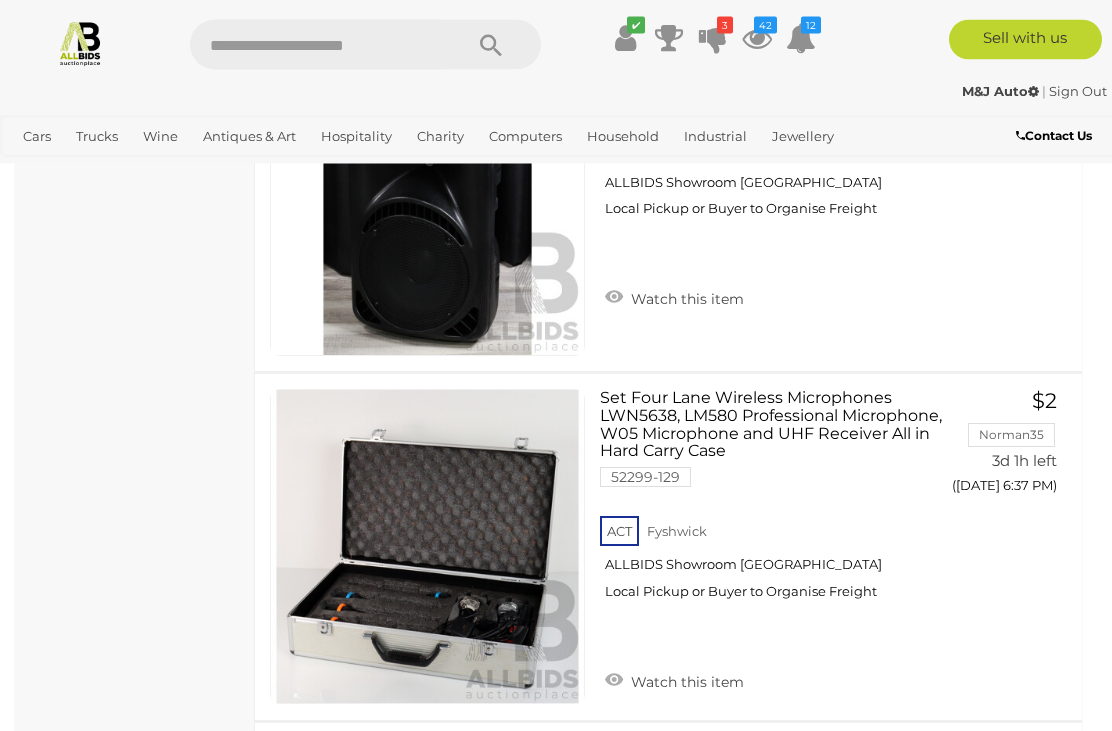 scroll, scrollTop: 2742, scrollLeft: 0, axis: vertical 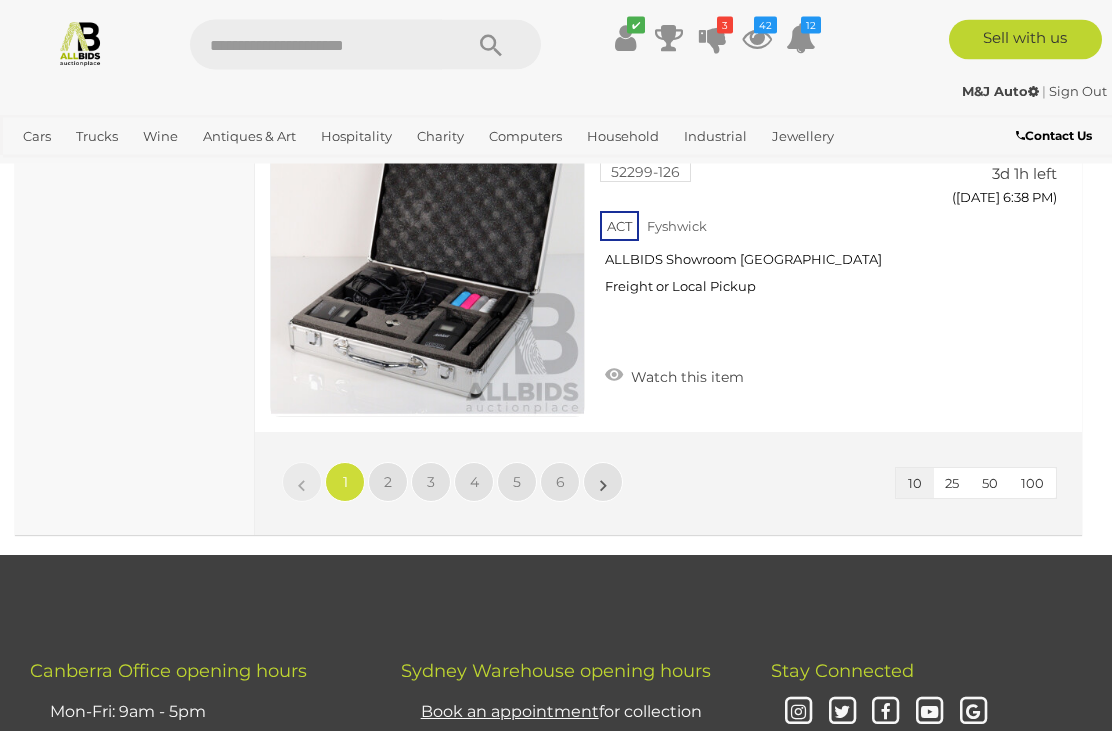 click on "»" at bounding box center (603, 483) 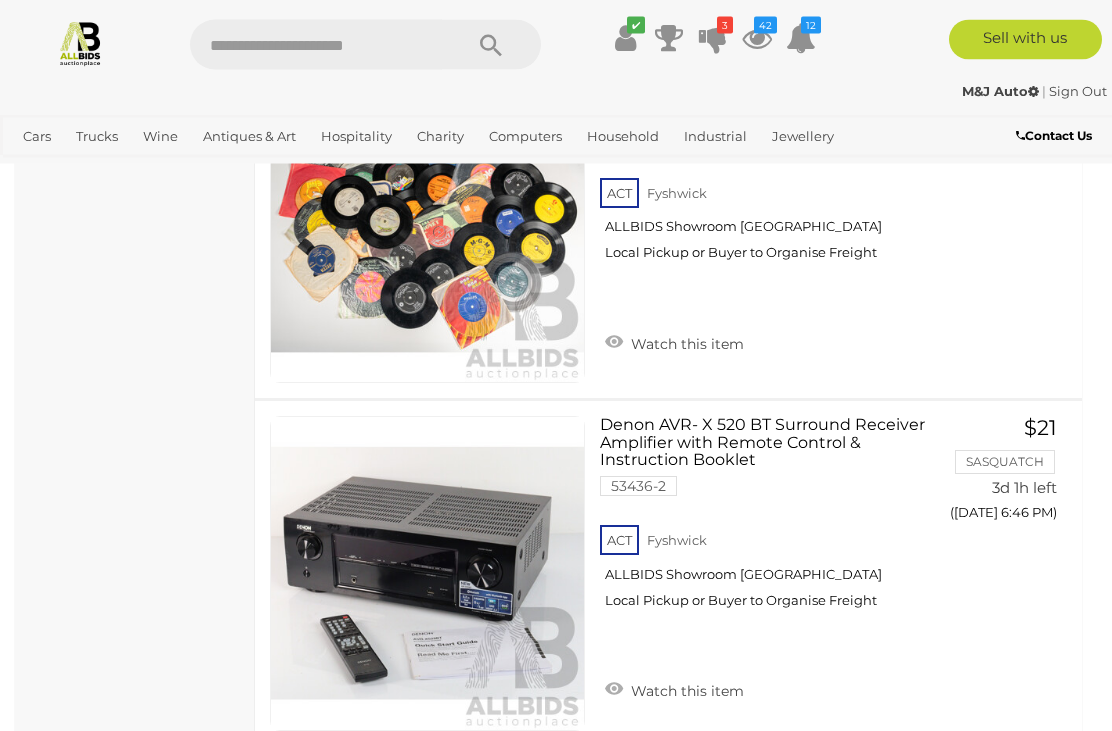 scroll, scrollTop: 2058, scrollLeft: 0, axis: vertical 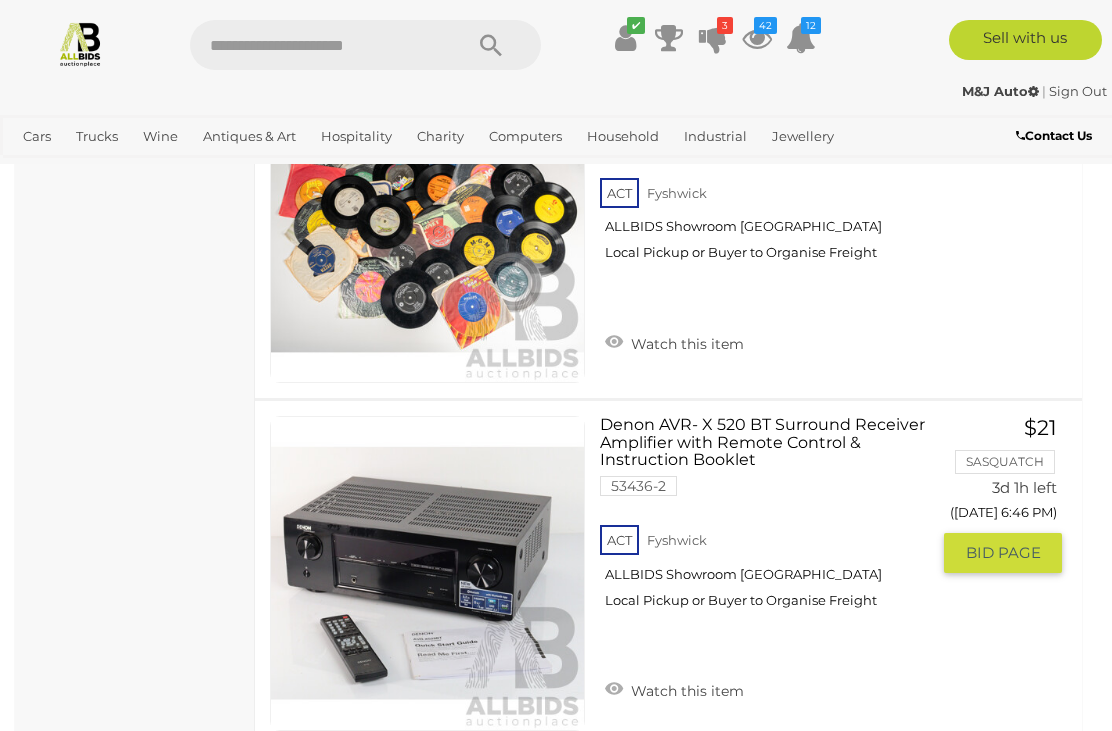 click on "Watch this item" at bounding box center [674, 689] 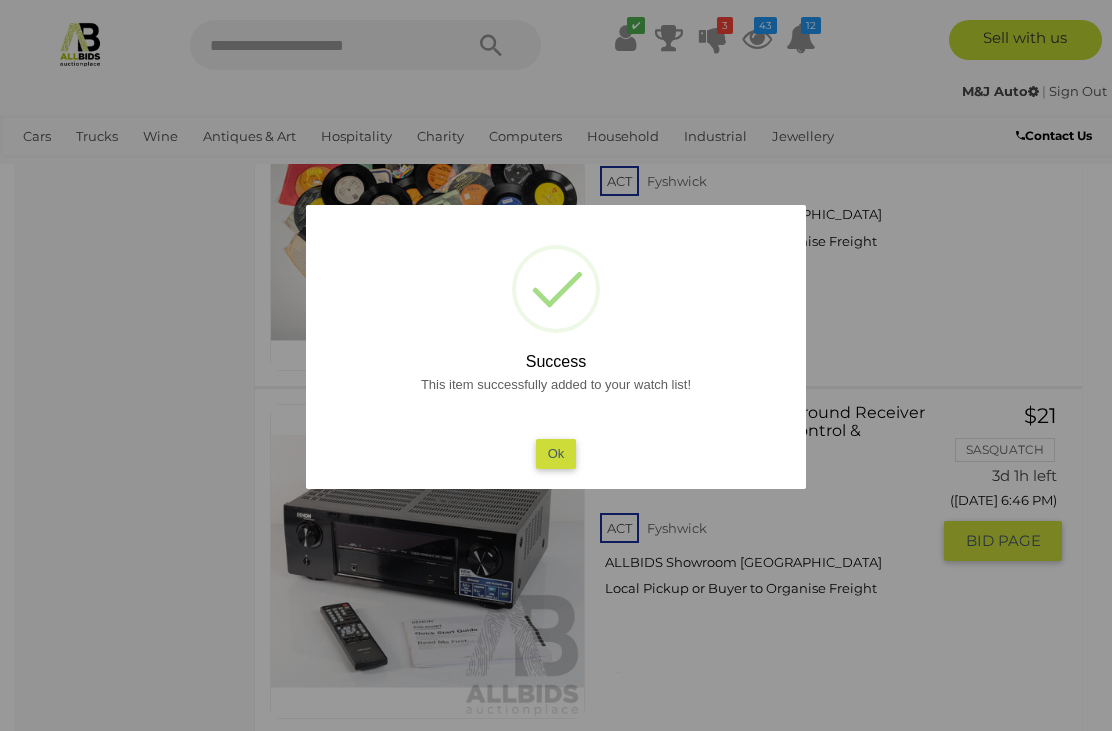 click on "Ok" at bounding box center (556, 453) 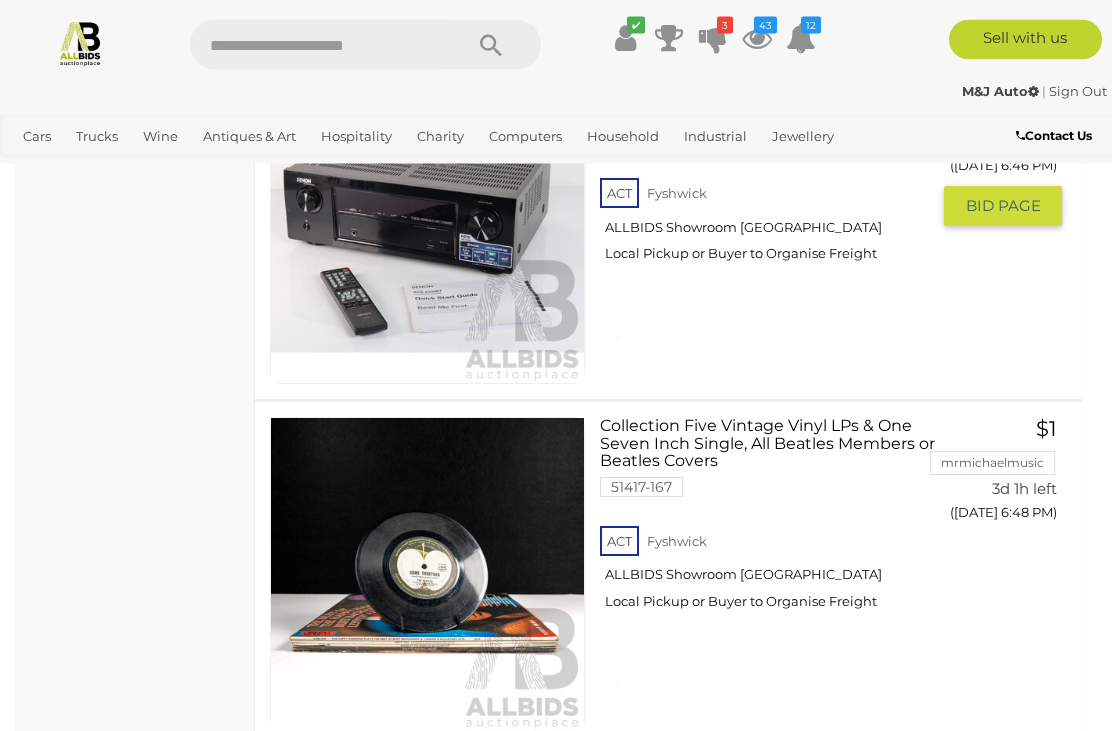 scroll, scrollTop: 2408, scrollLeft: 0, axis: vertical 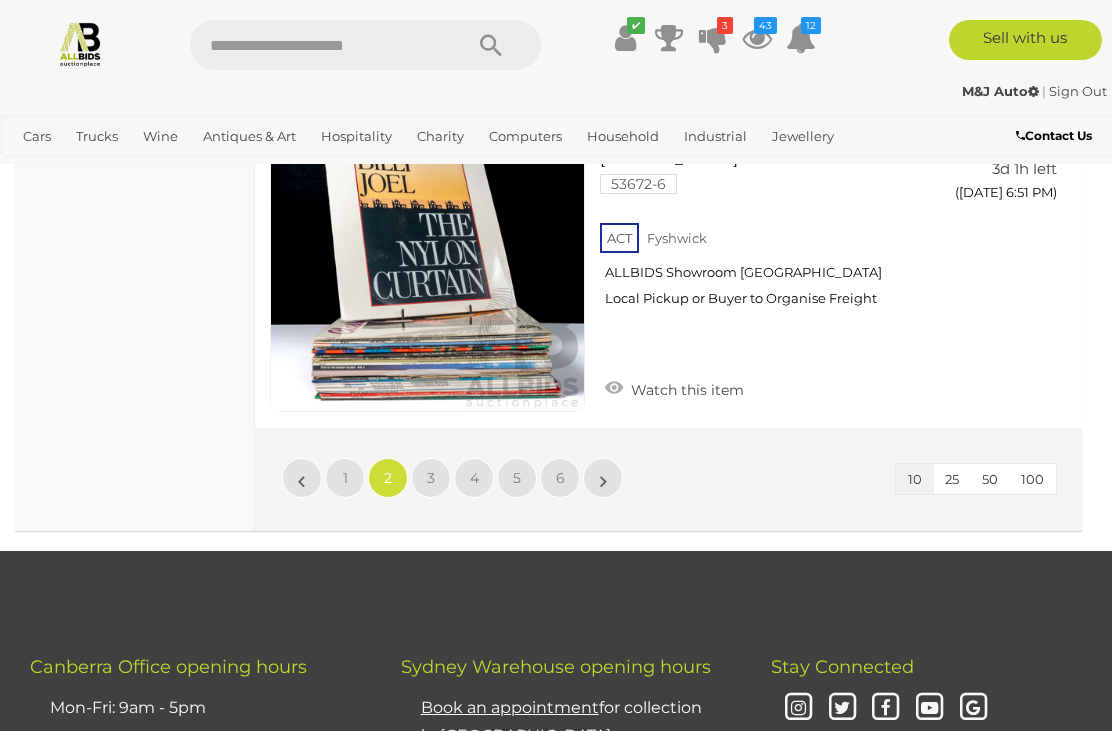 click on "»" at bounding box center [603, 478] 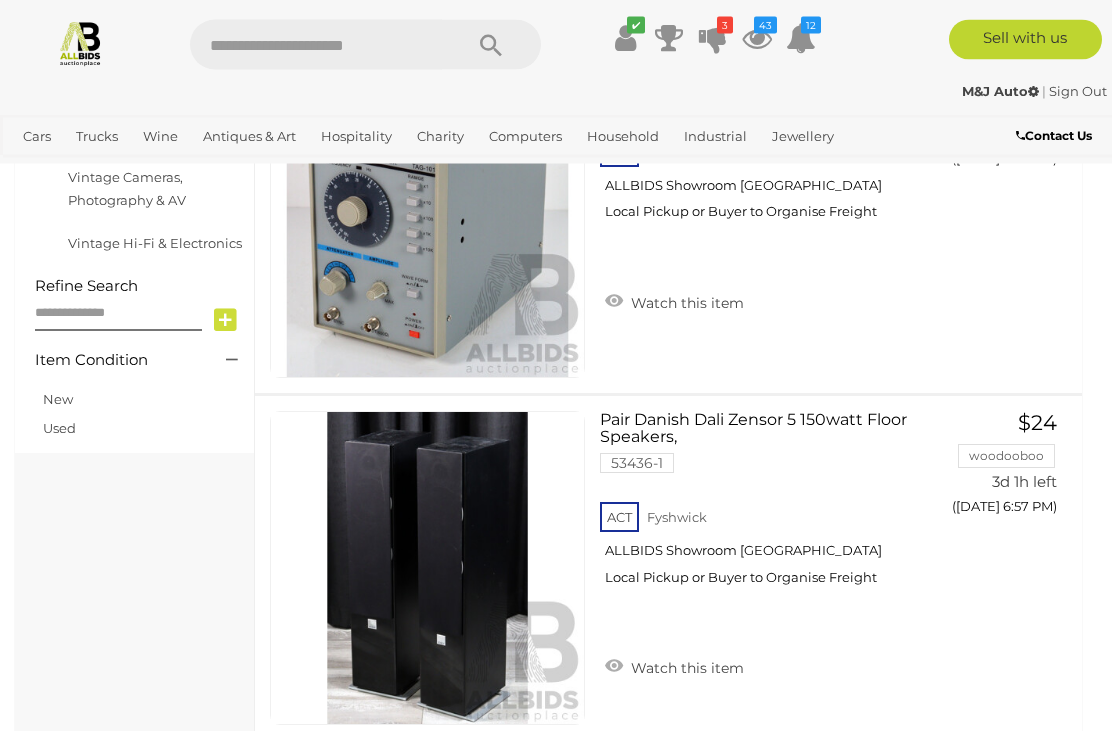 scroll, scrollTop: 988, scrollLeft: 0, axis: vertical 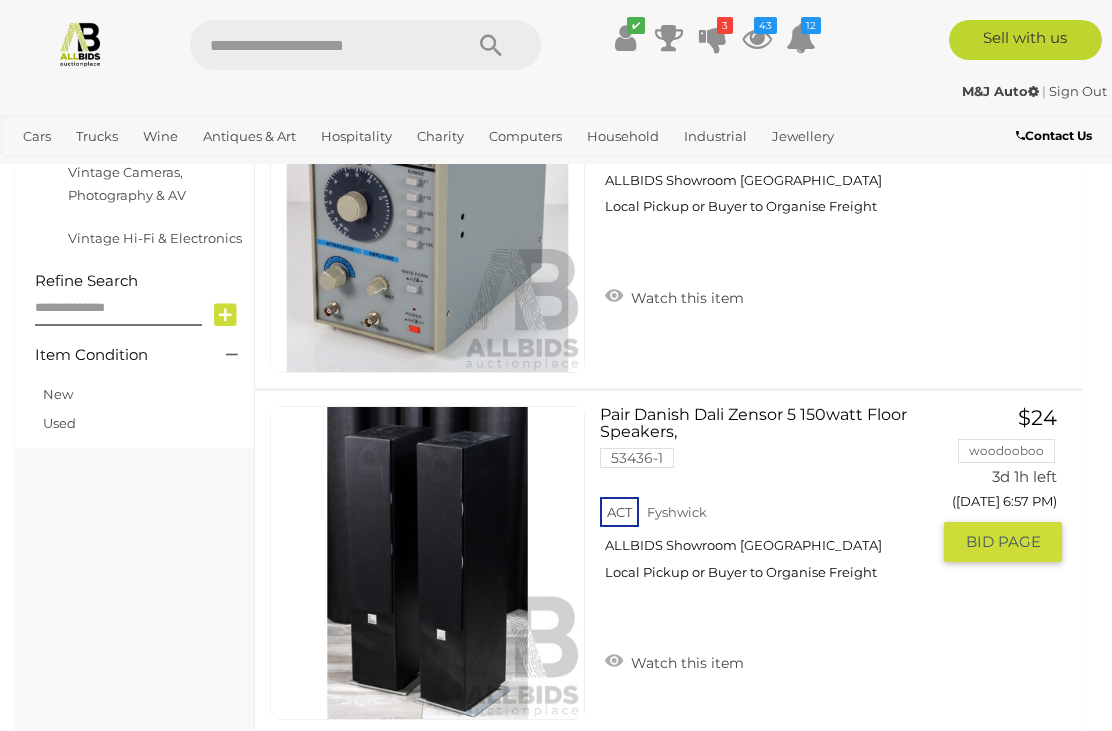 click on "Watch this item" at bounding box center (674, 661) 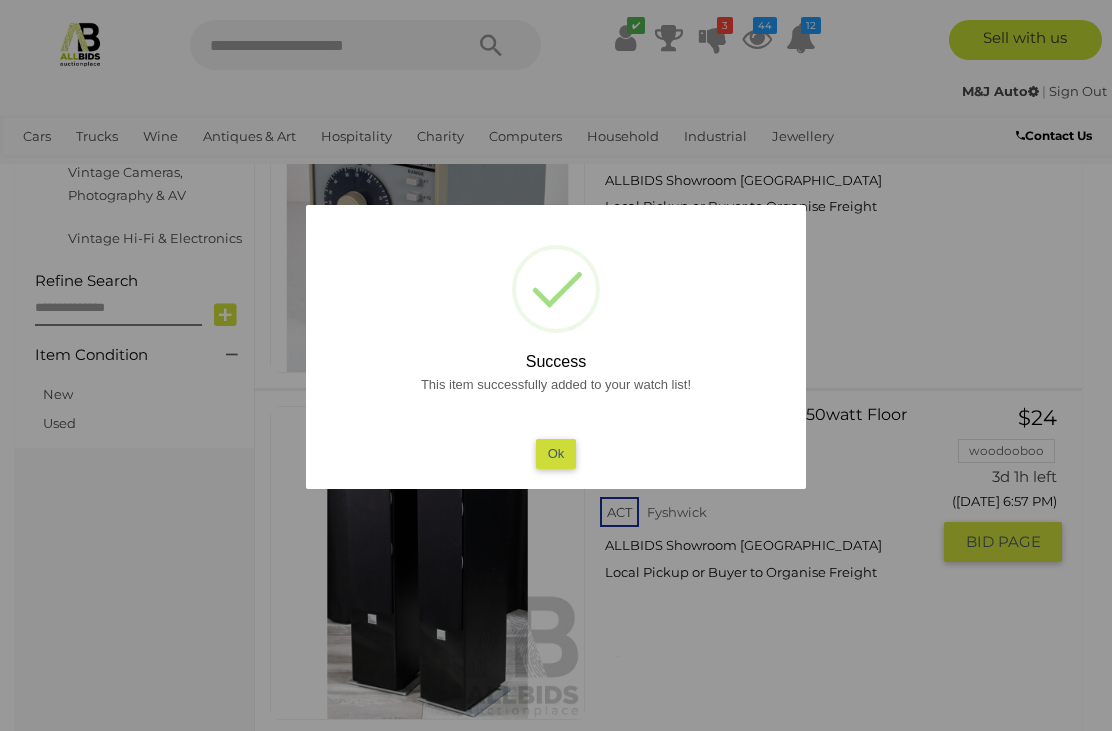 click on "Ok" at bounding box center (556, 453) 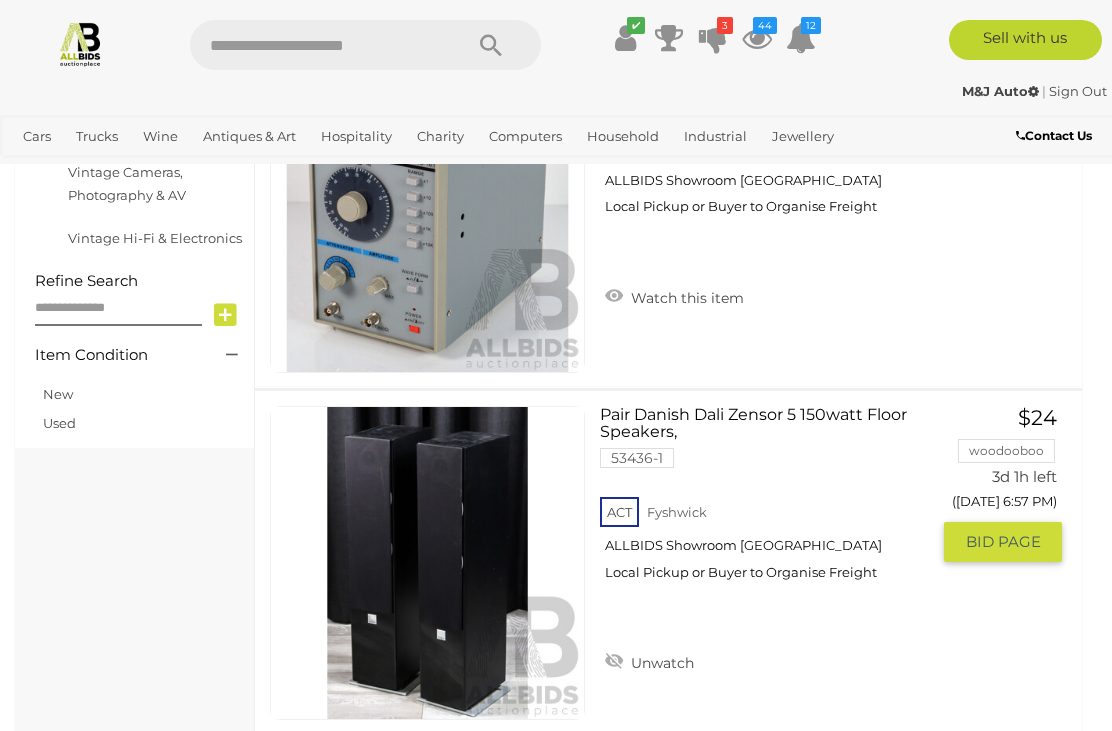 click on "GO TO  BID PAGE" at bounding box center (1003, 542) 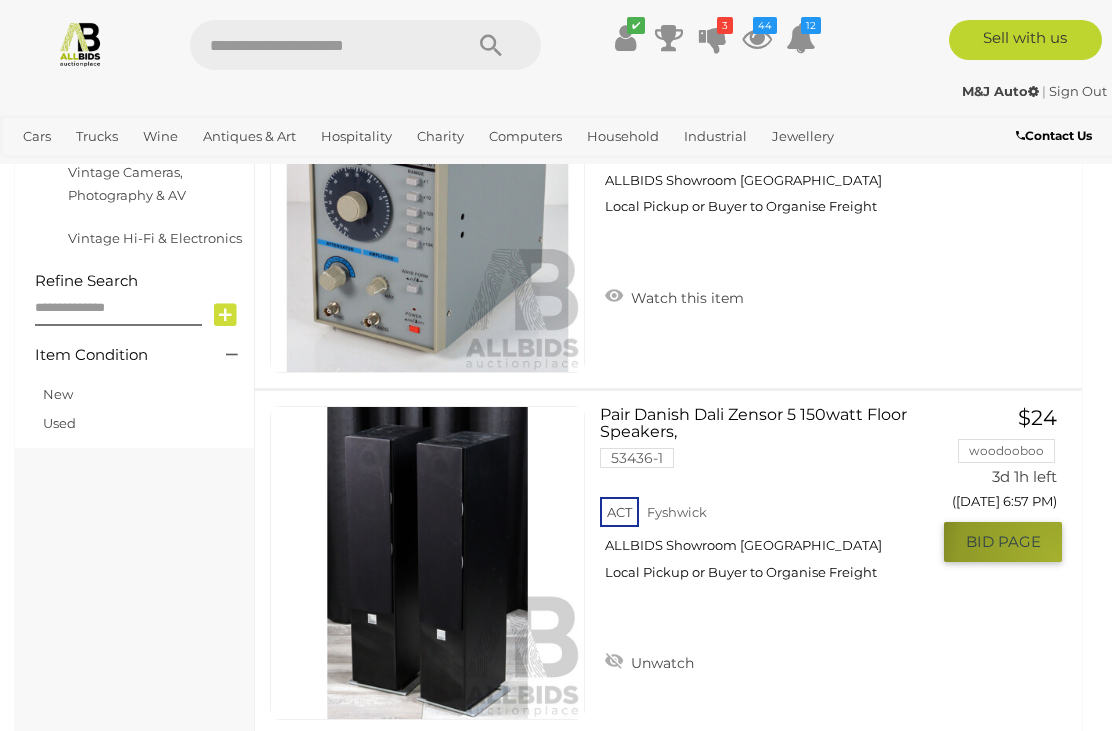 click on "GO TO  BID PAGE" at bounding box center (1003, 542) 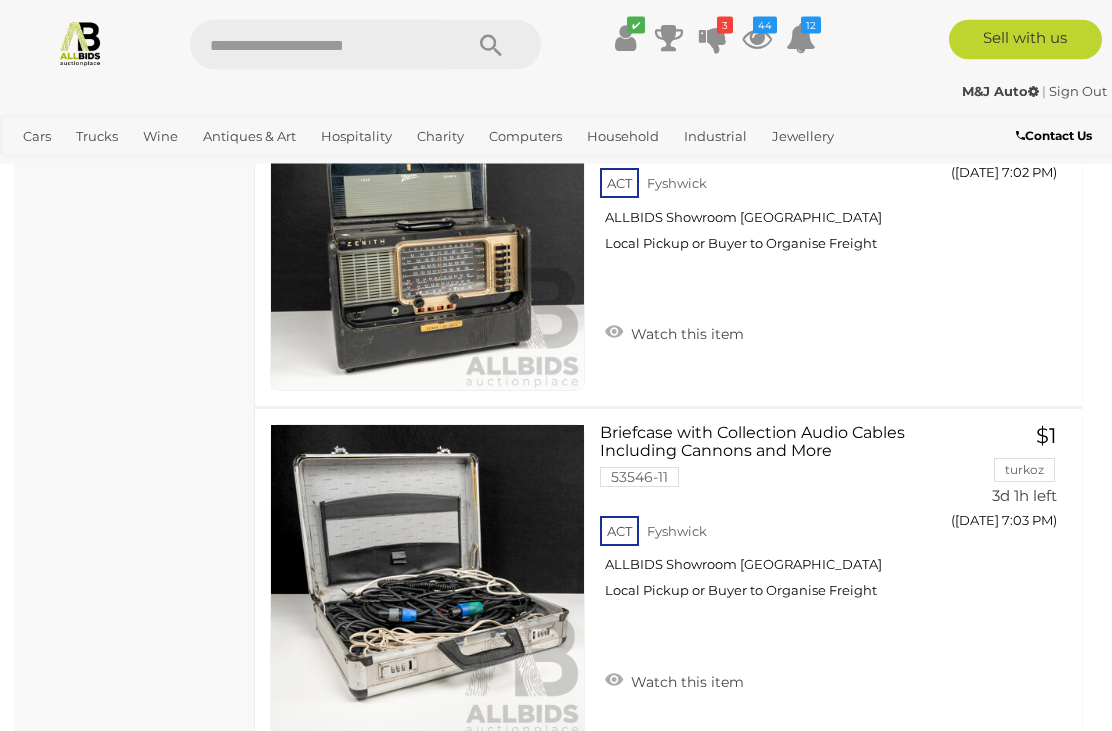 scroll, scrollTop: 2707, scrollLeft: 0, axis: vertical 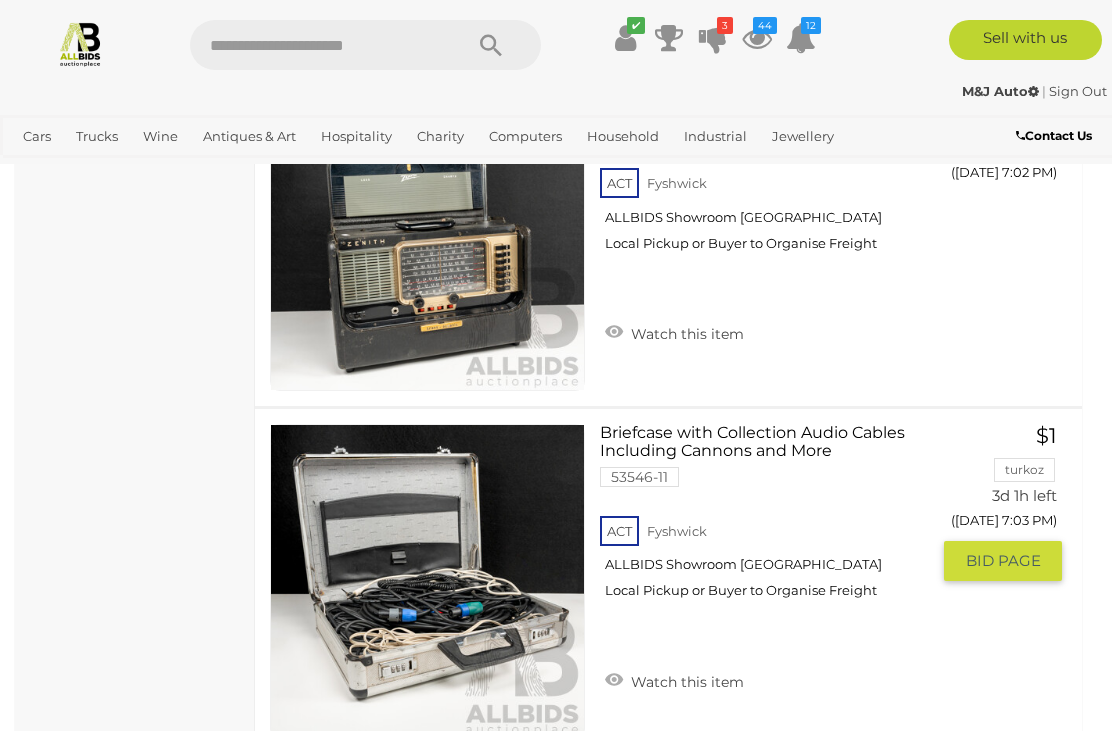 click on "Watch this item" at bounding box center [674, 680] 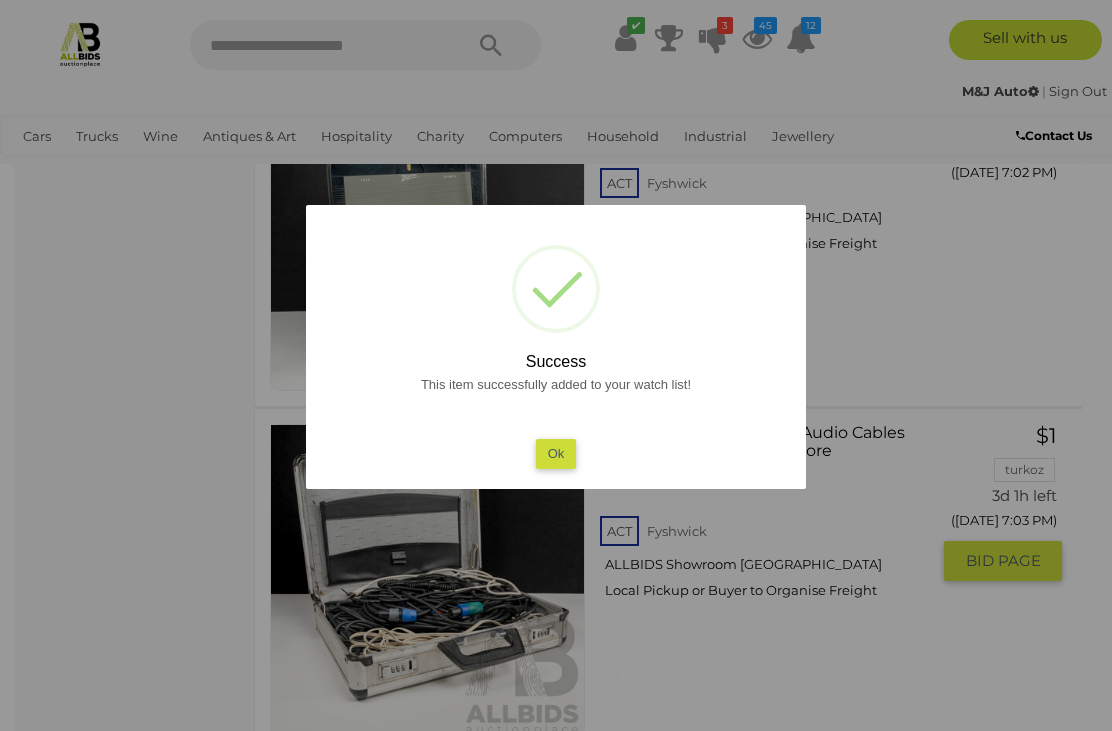 click on "Ok" at bounding box center [556, 453] 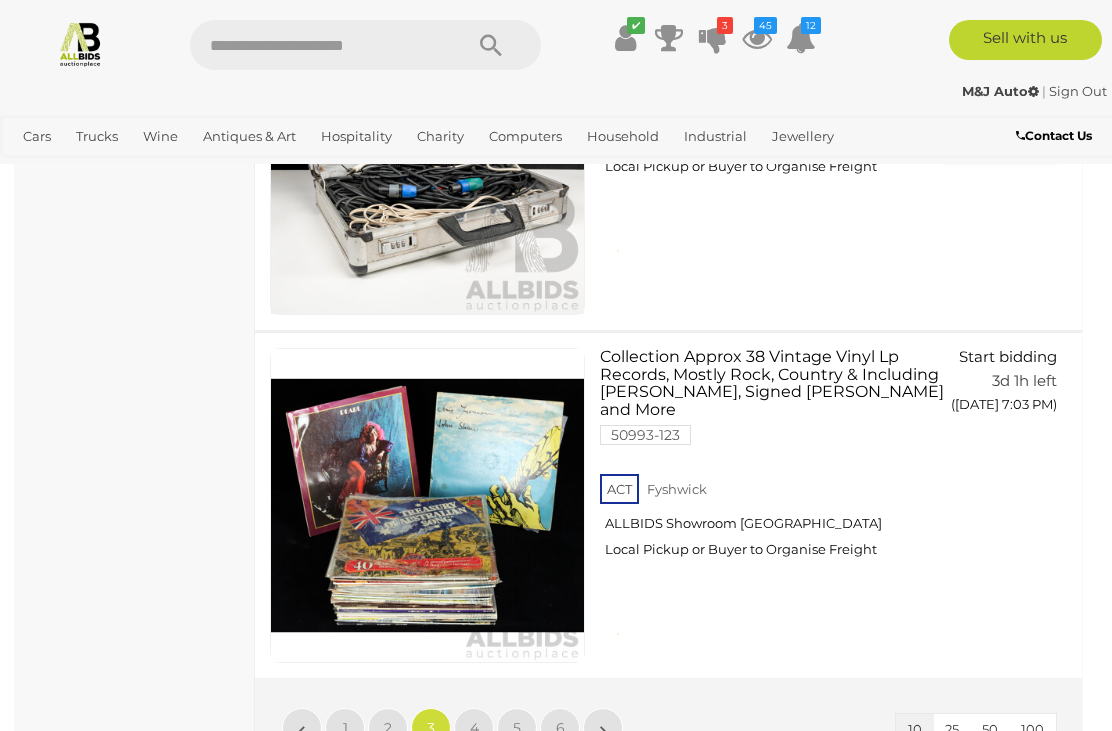 scroll, scrollTop: 3133, scrollLeft: 0, axis: vertical 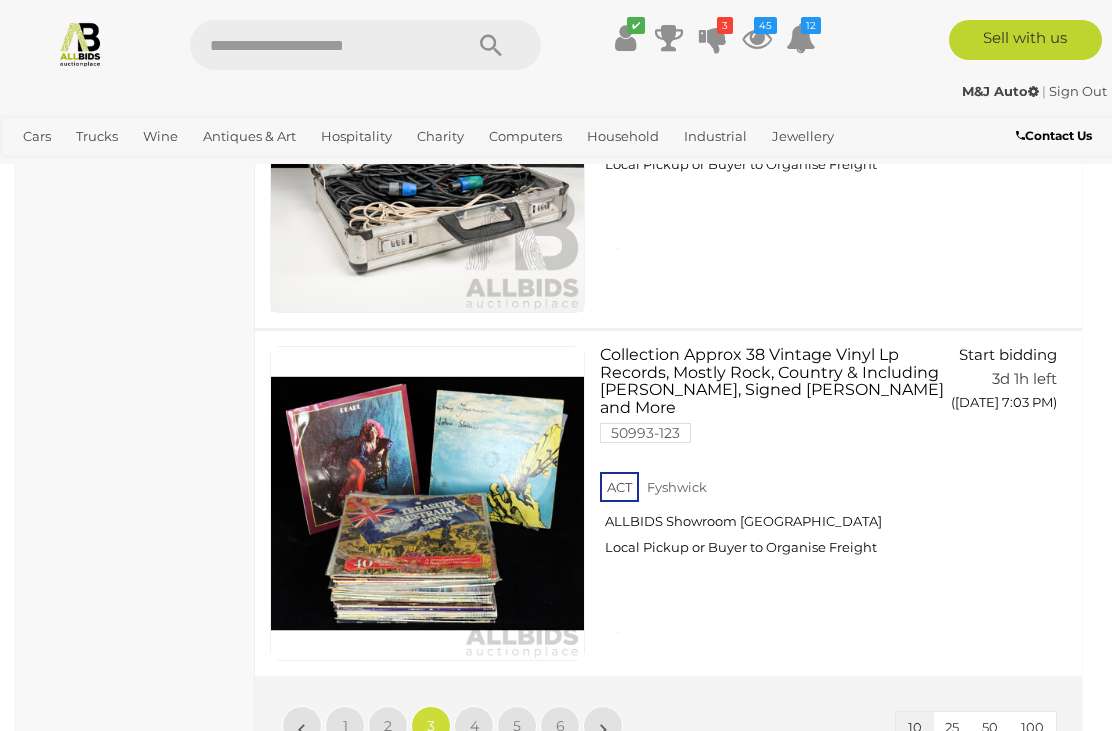 click on "»" at bounding box center [603, 726] 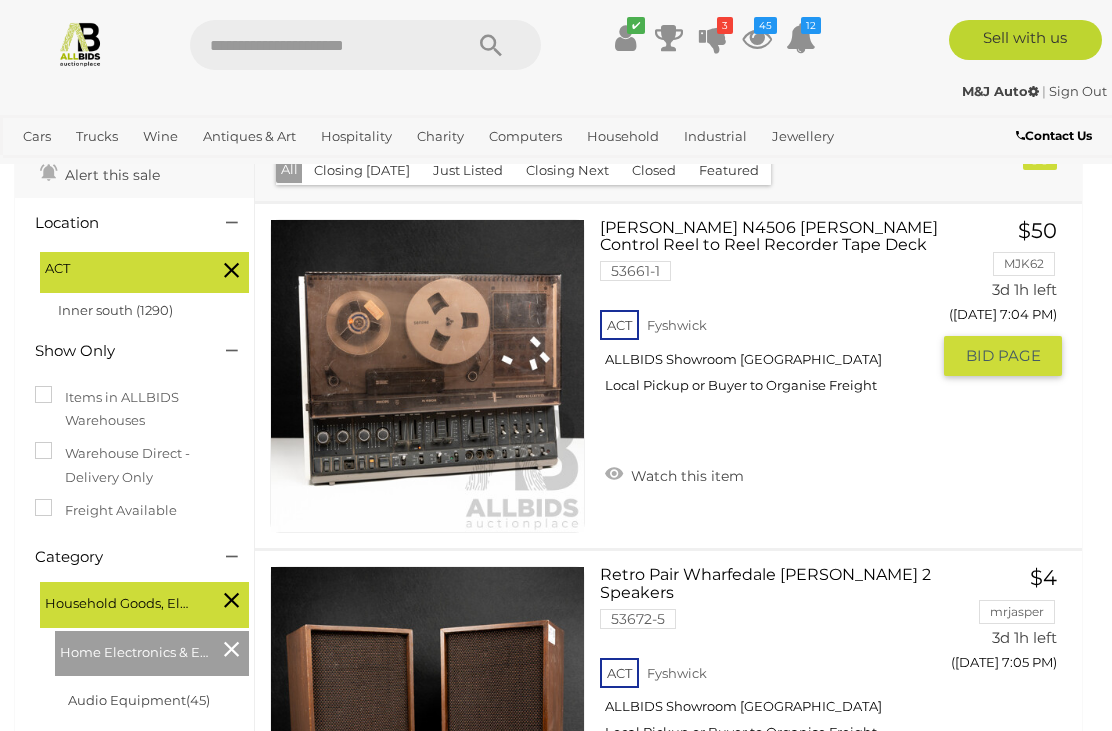 click on "Watch this item" at bounding box center [674, 474] 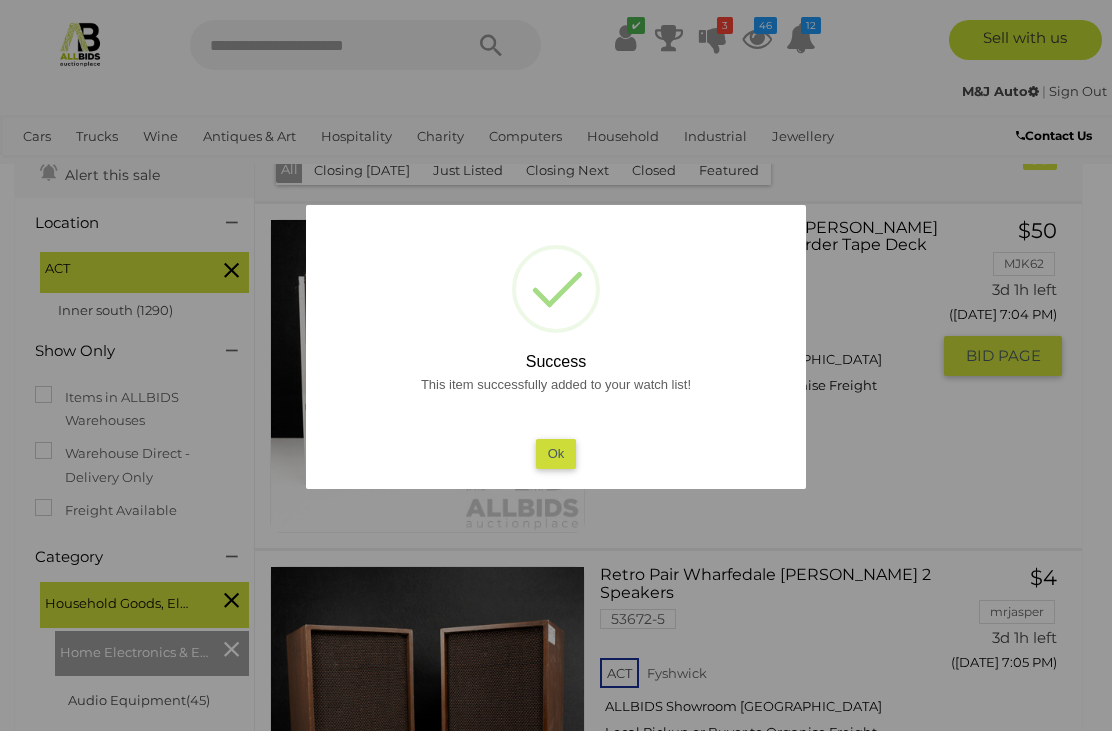 click on "Ok" at bounding box center (556, 453) 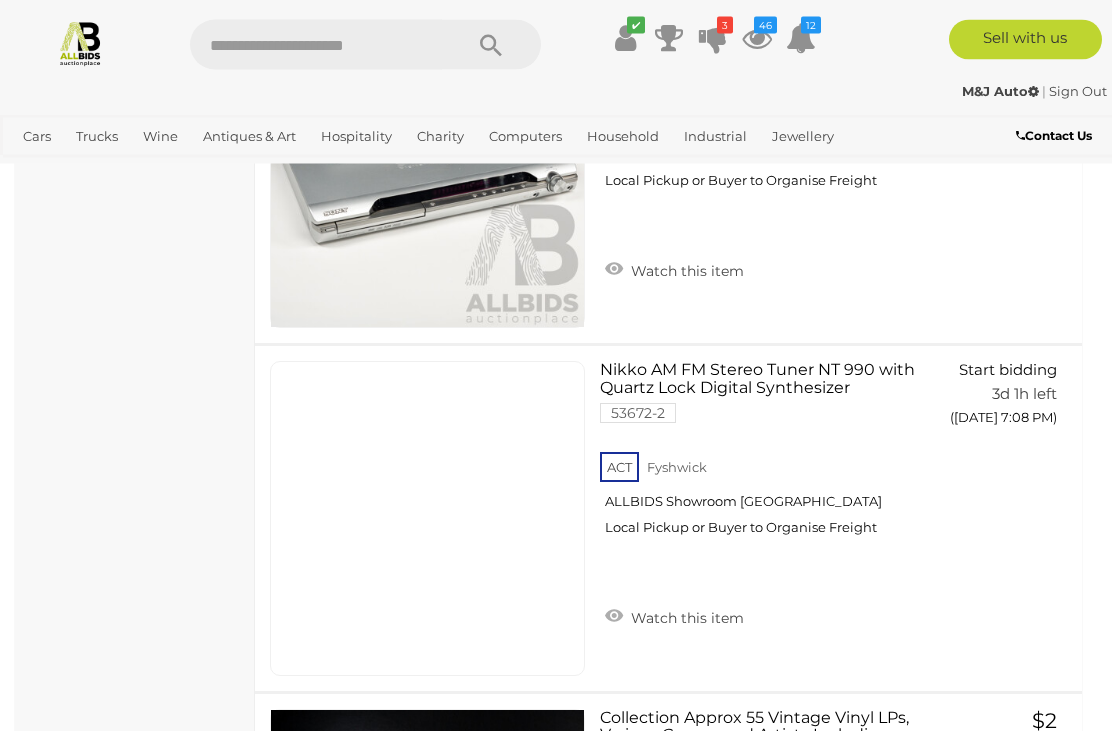 scroll, scrollTop: 1380, scrollLeft: 0, axis: vertical 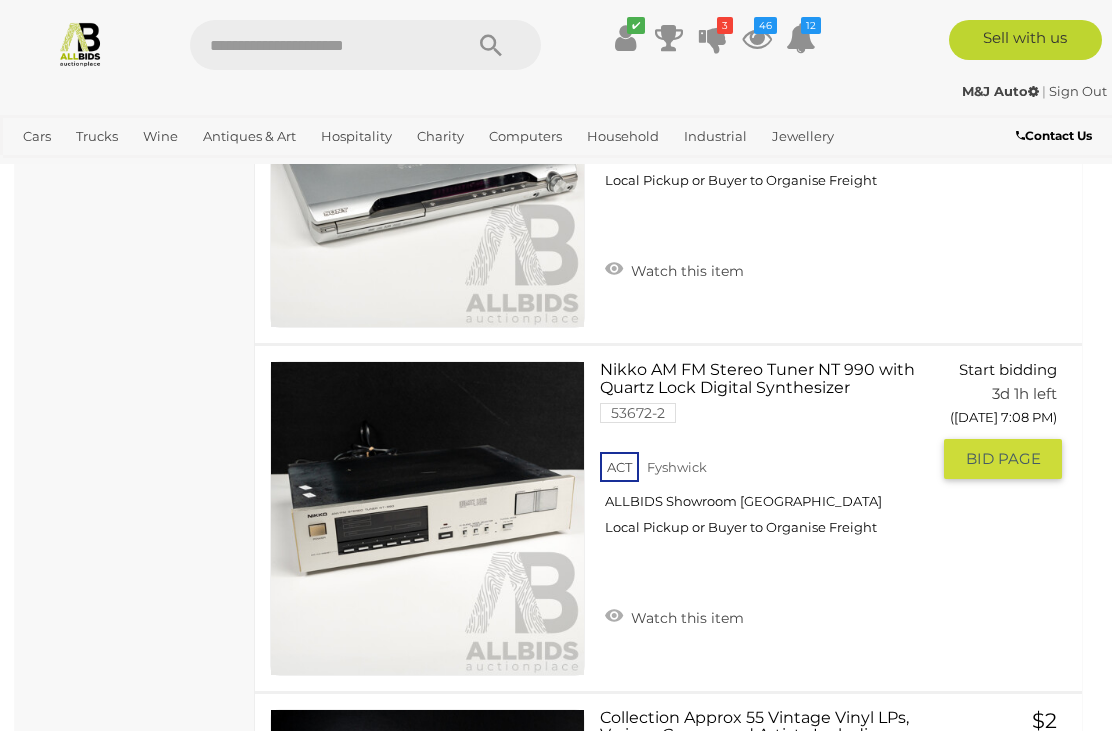 click on "Watch this item" at bounding box center [674, 616] 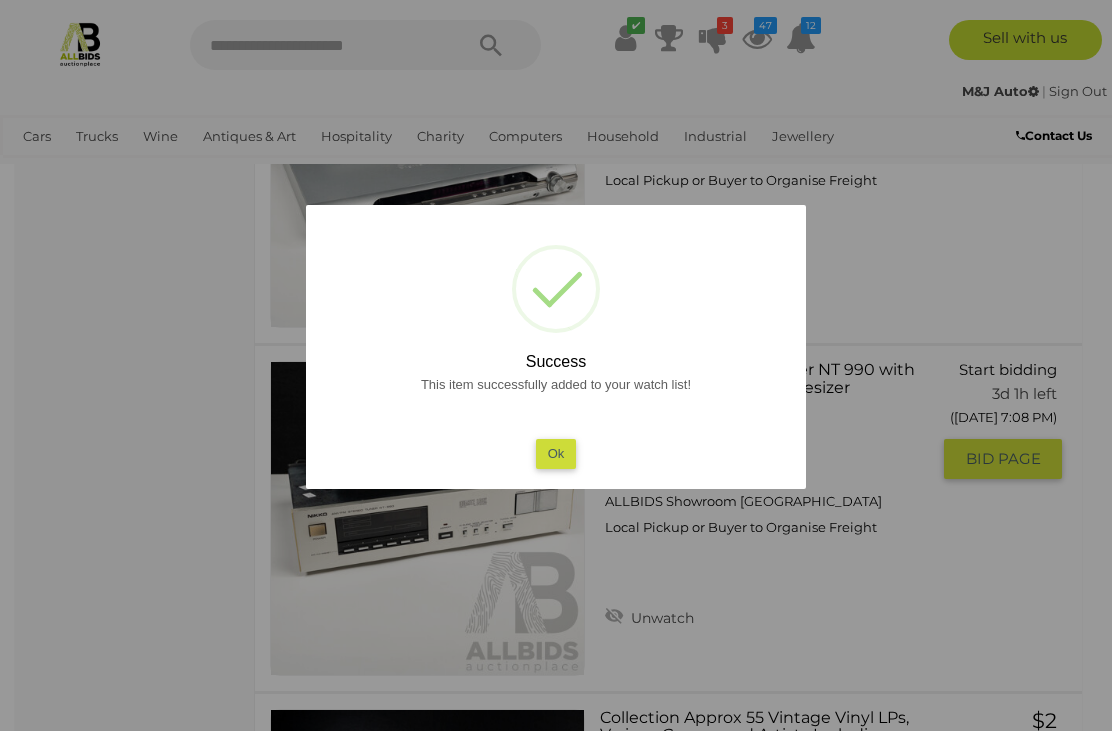 click on "Ok" at bounding box center [556, 453] 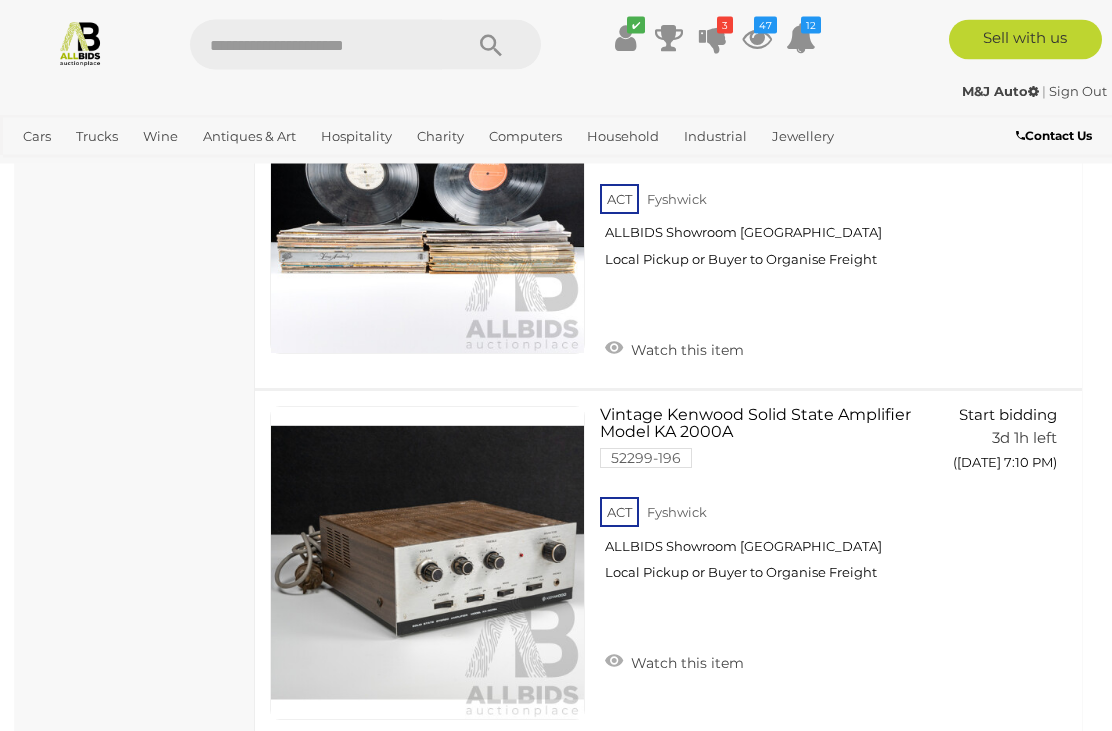 scroll, scrollTop: 2050, scrollLeft: 0, axis: vertical 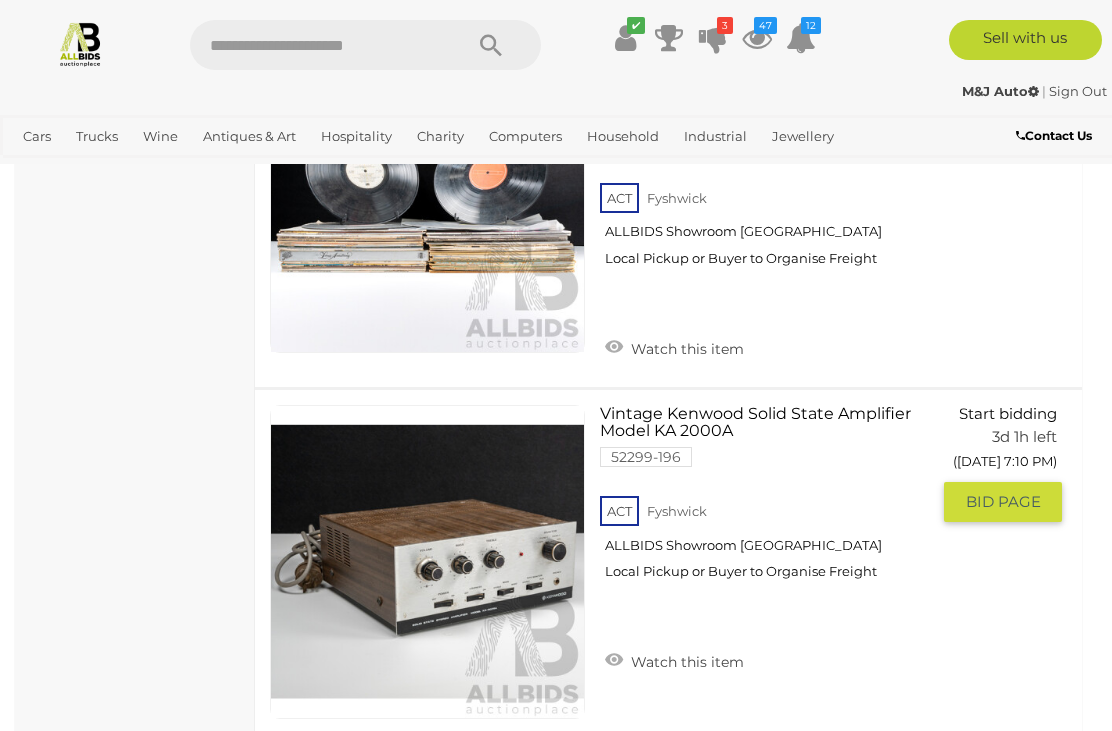 click on "Watch this item" at bounding box center (674, 660) 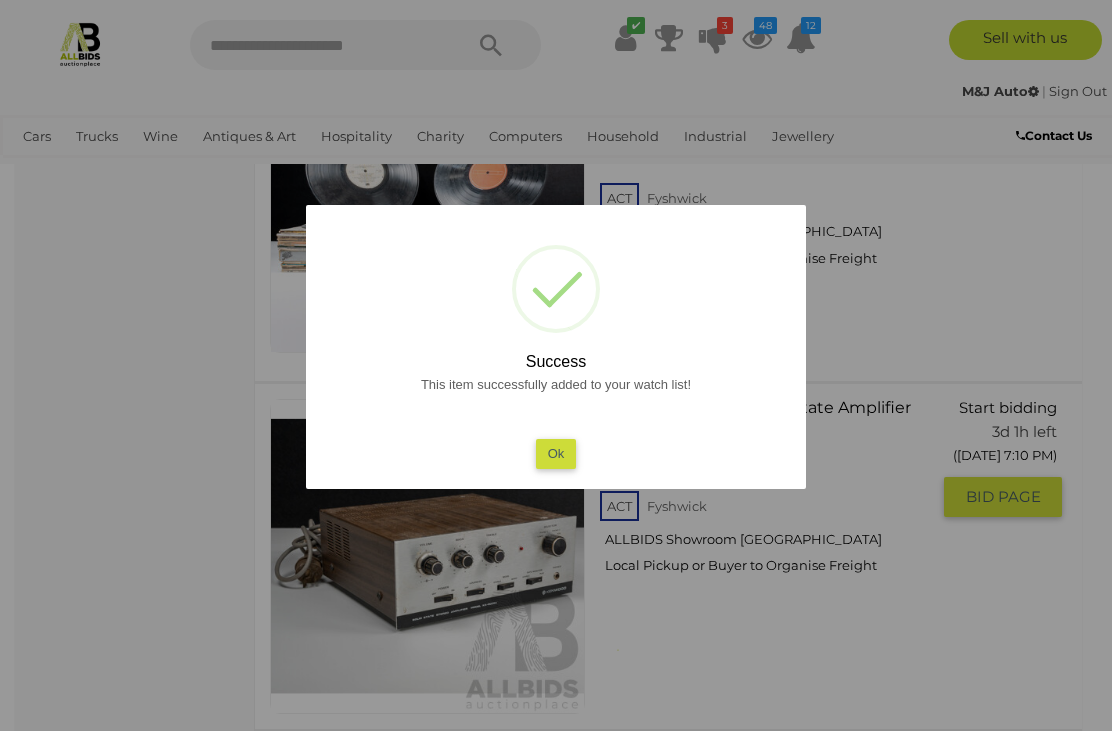 click on "Ok" at bounding box center [556, 453] 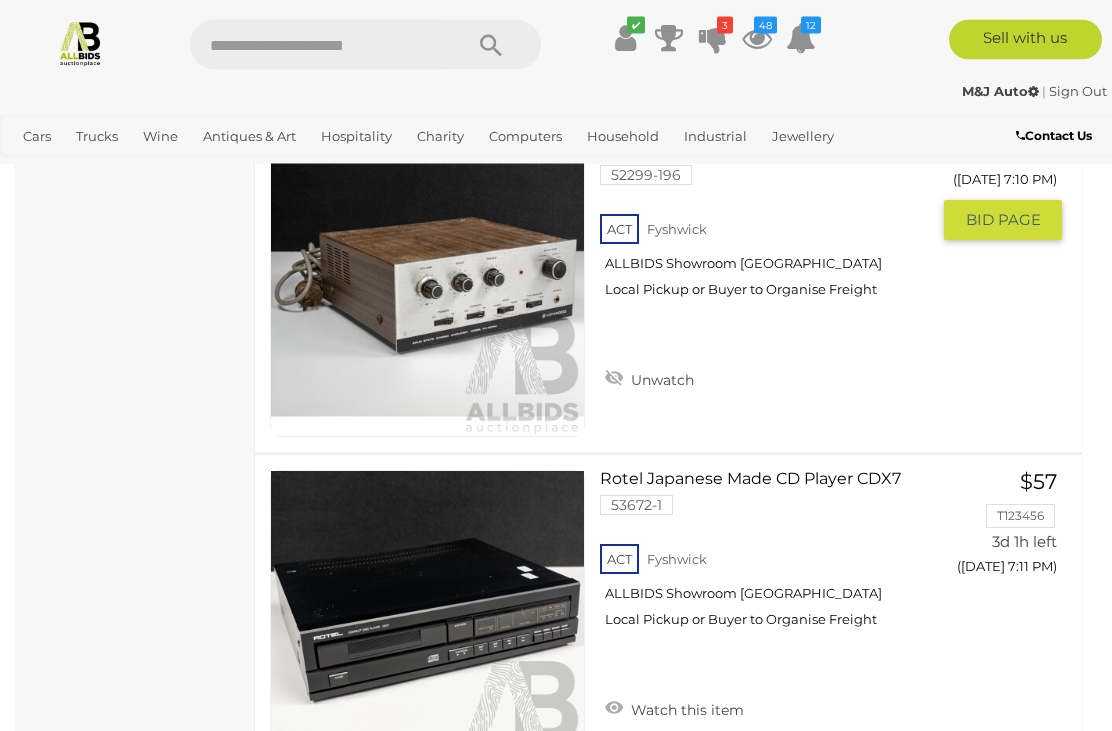 scroll, scrollTop: 2332, scrollLeft: 0, axis: vertical 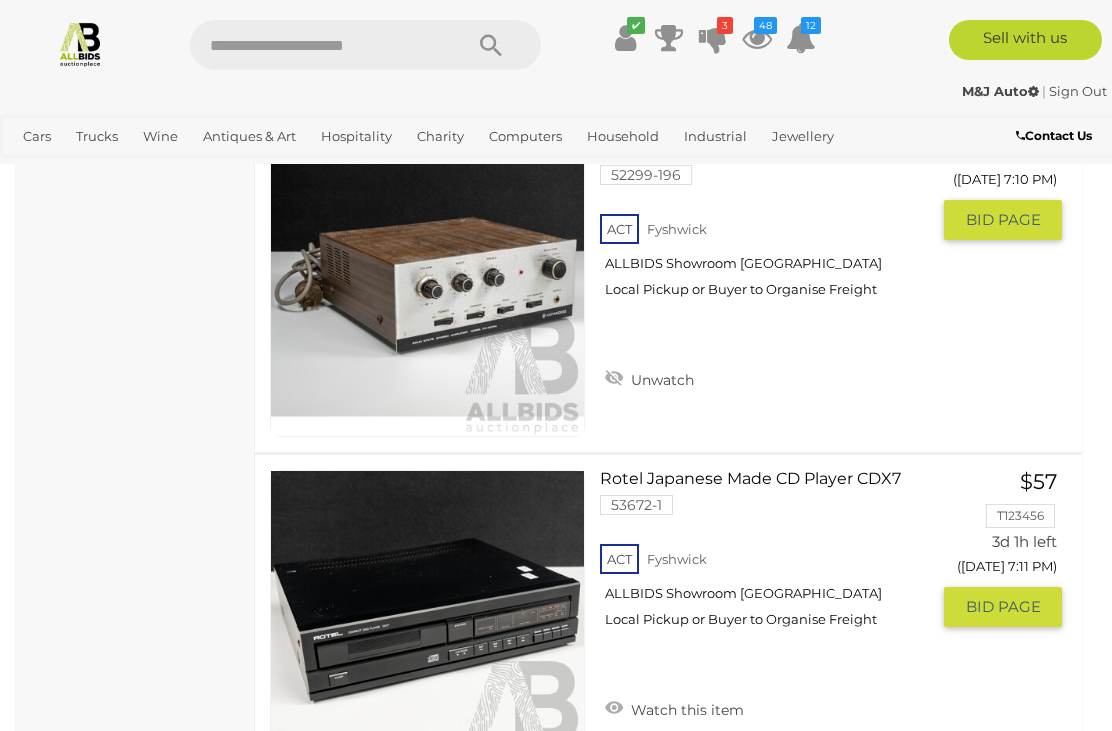 click on "Watch this item" at bounding box center (674, 708) 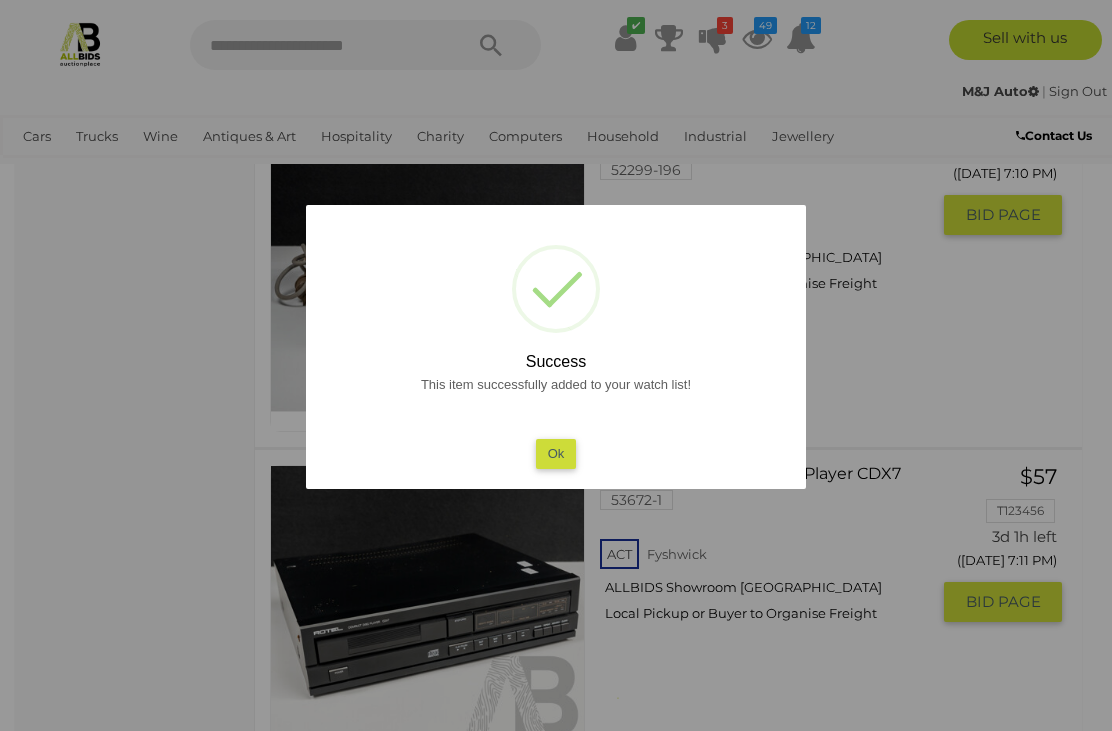 click on "Ok" at bounding box center (556, 453) 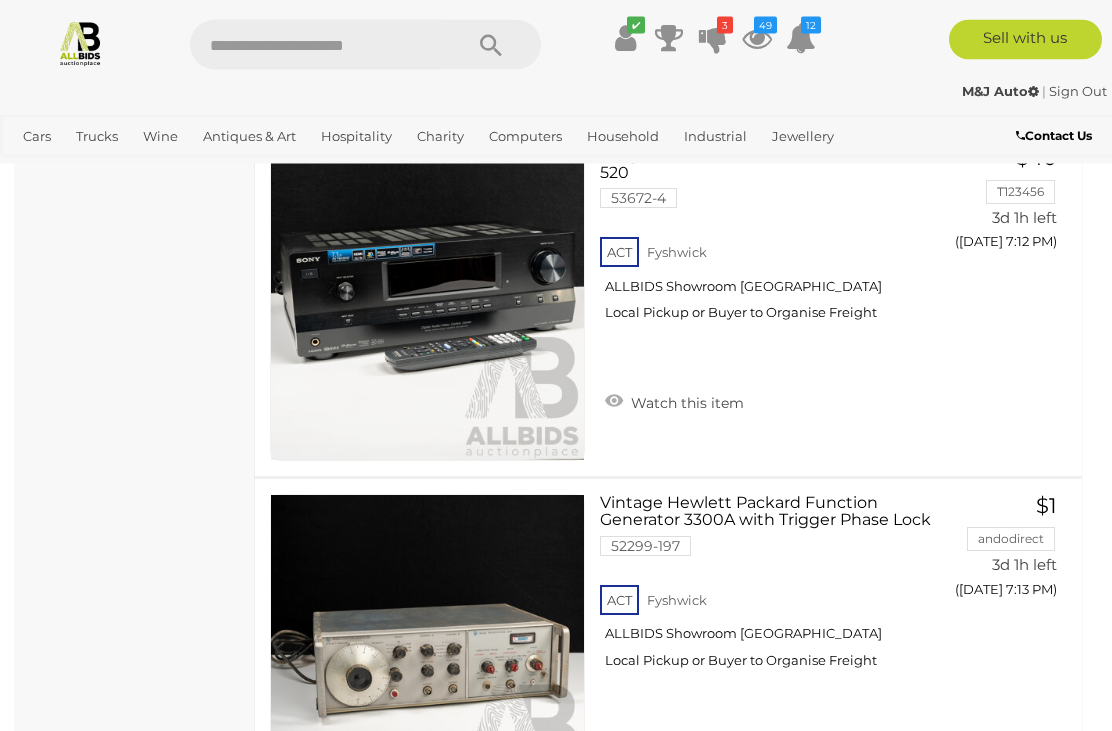 scroll, scrollTop: 3005, scrollLeft: 0, axis: vertical 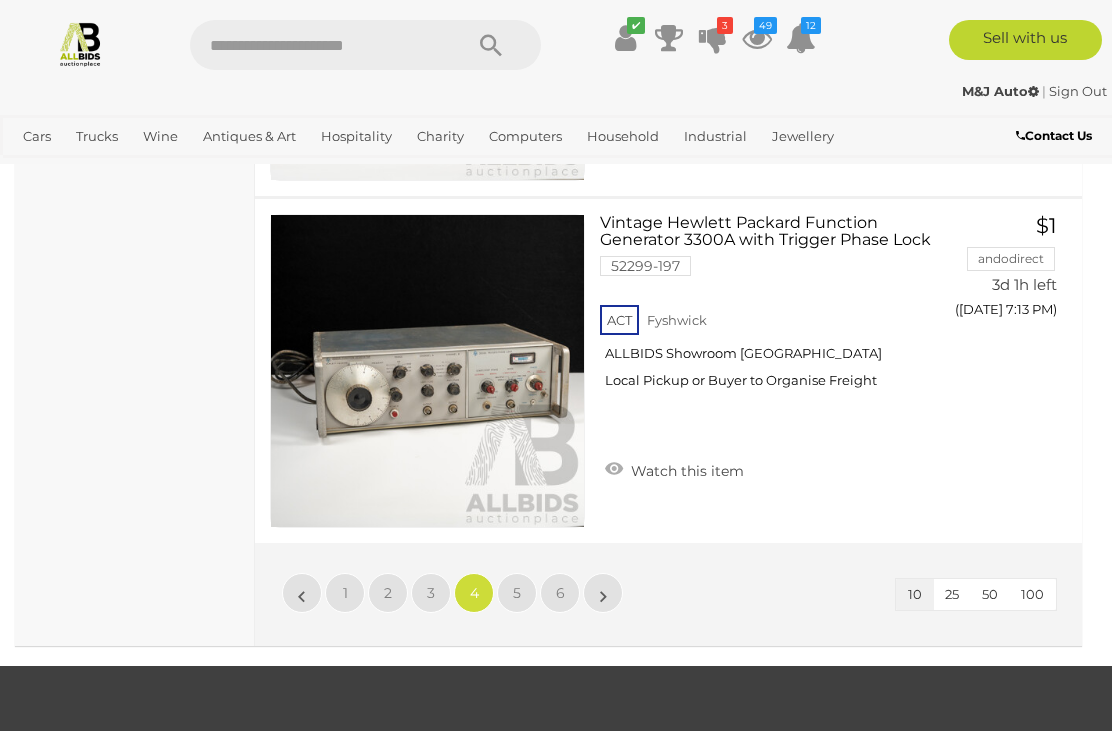click on "»" at bounding box center [603, 593] 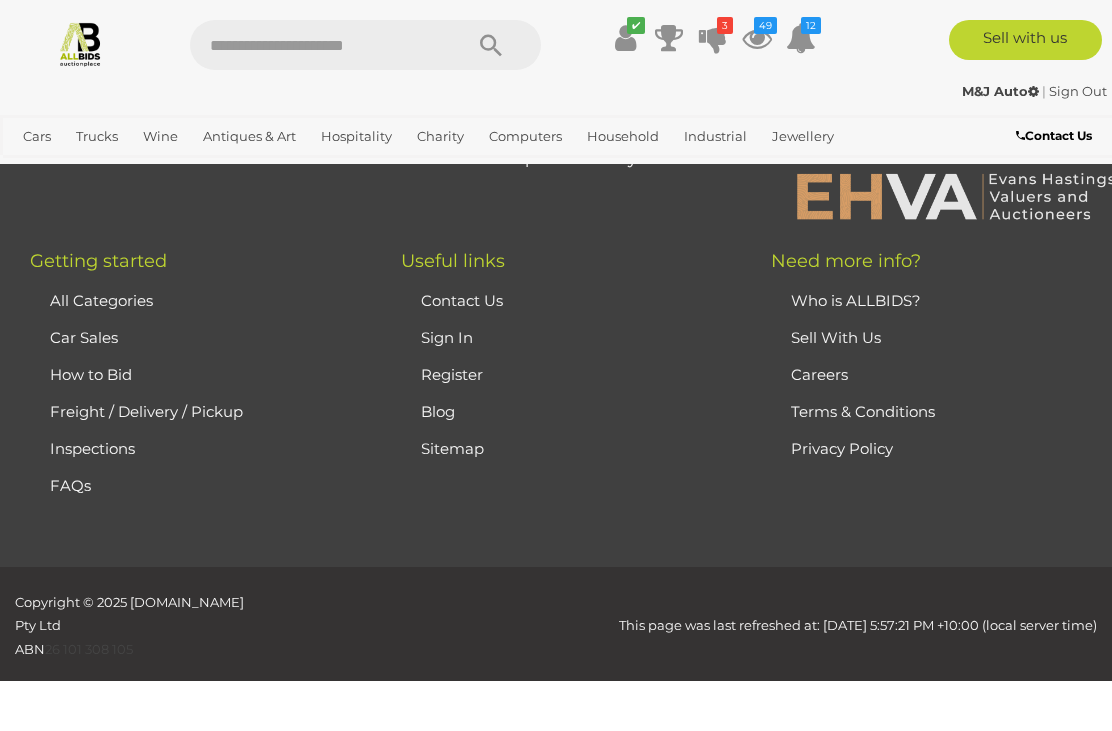 scroll, scrollTop: 132, scrollLeft: 0, axis: vertical 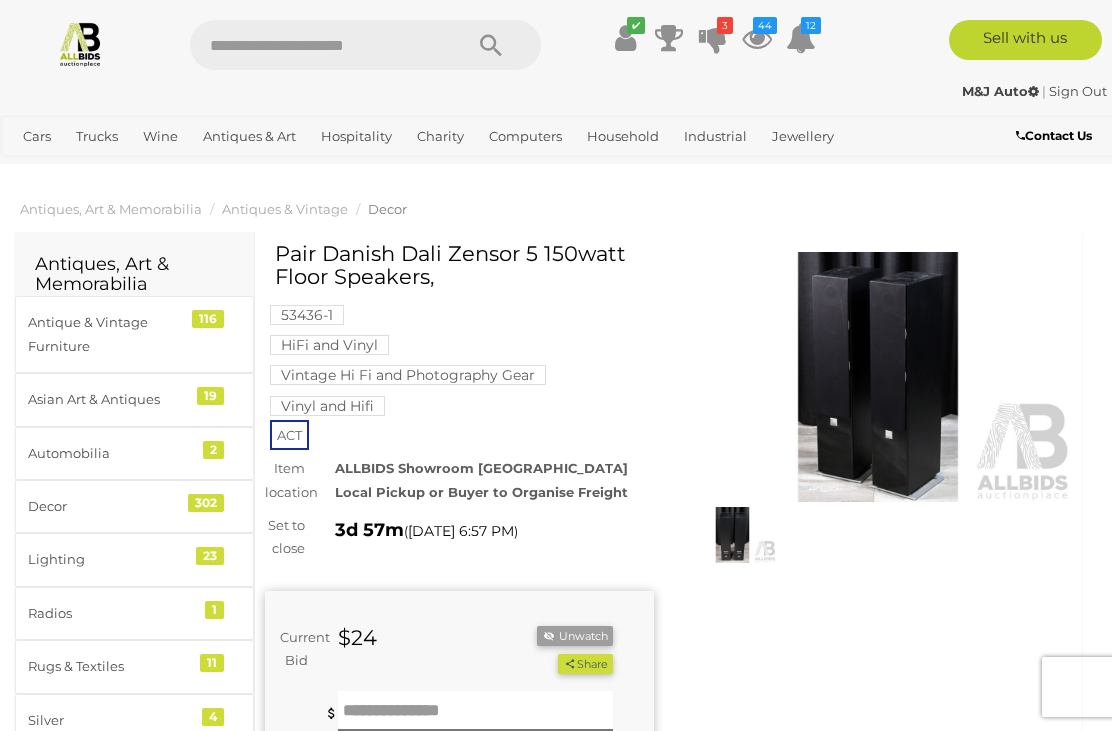 click at bounding box center [878, 377] 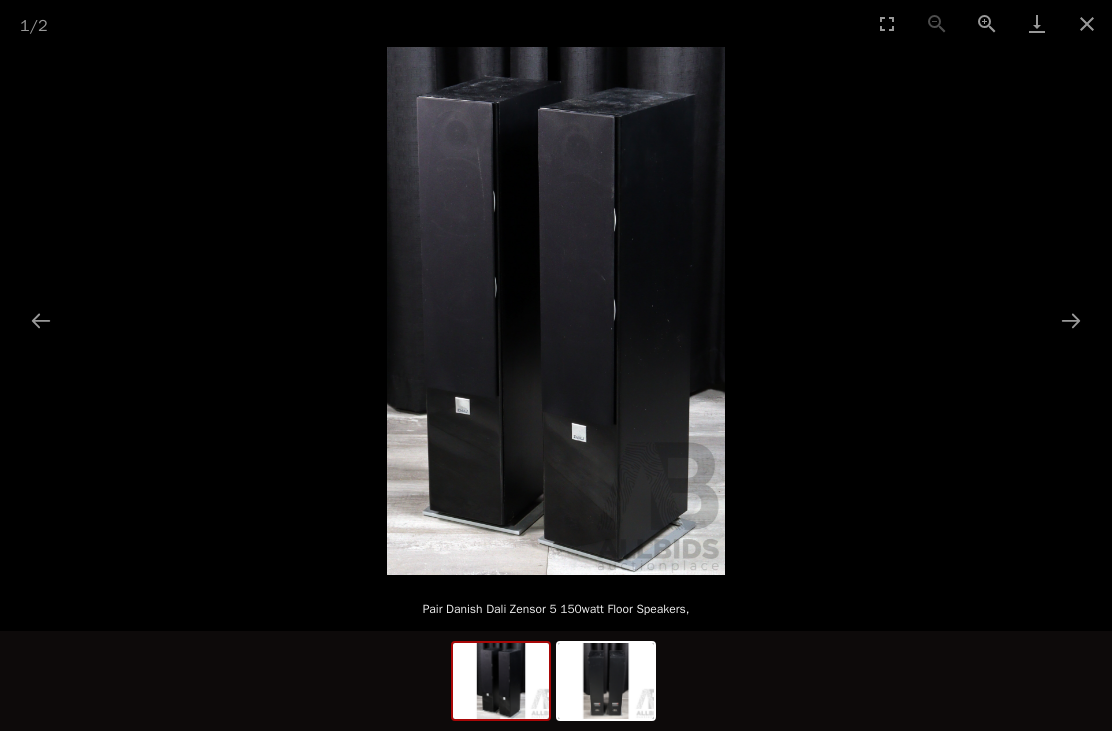 click at bounding box center [556, 311] 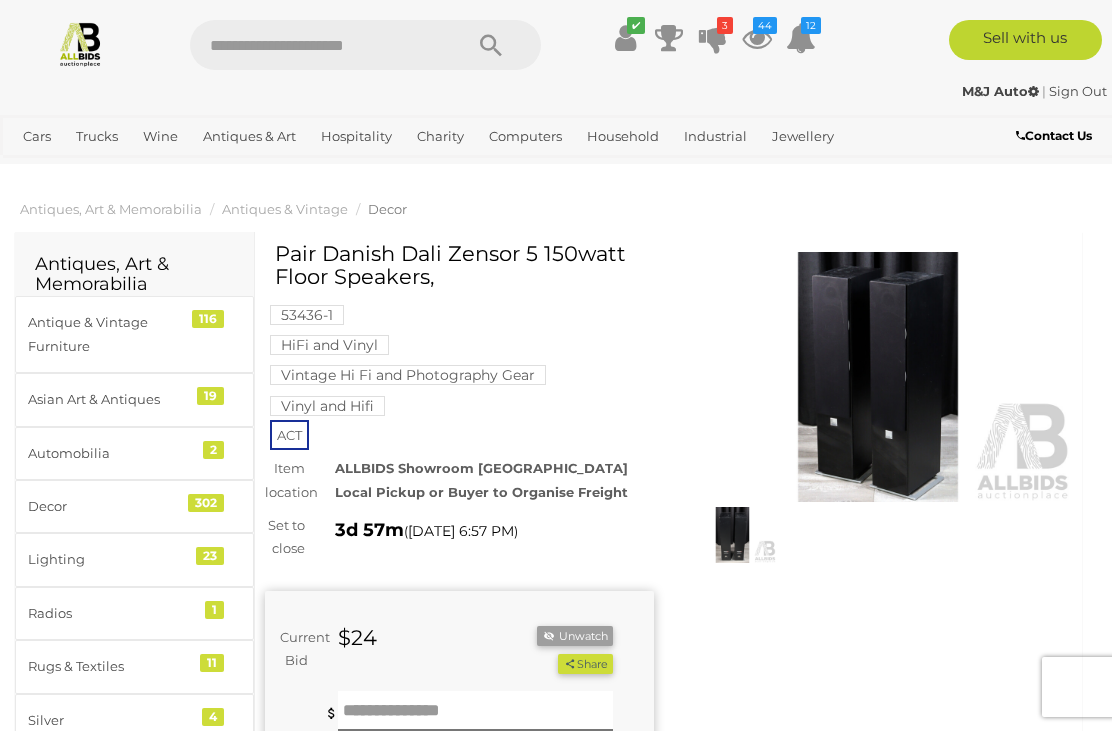 click at bounding box center [878, 377] 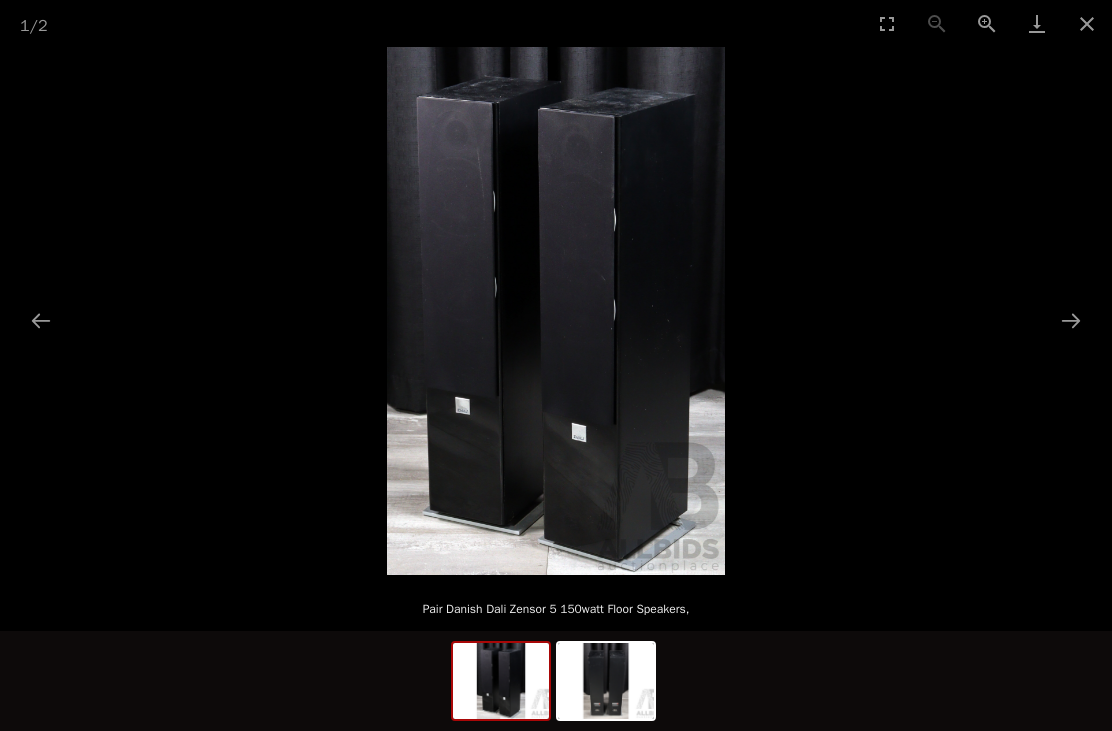 click at bounding box center [1071, 320] 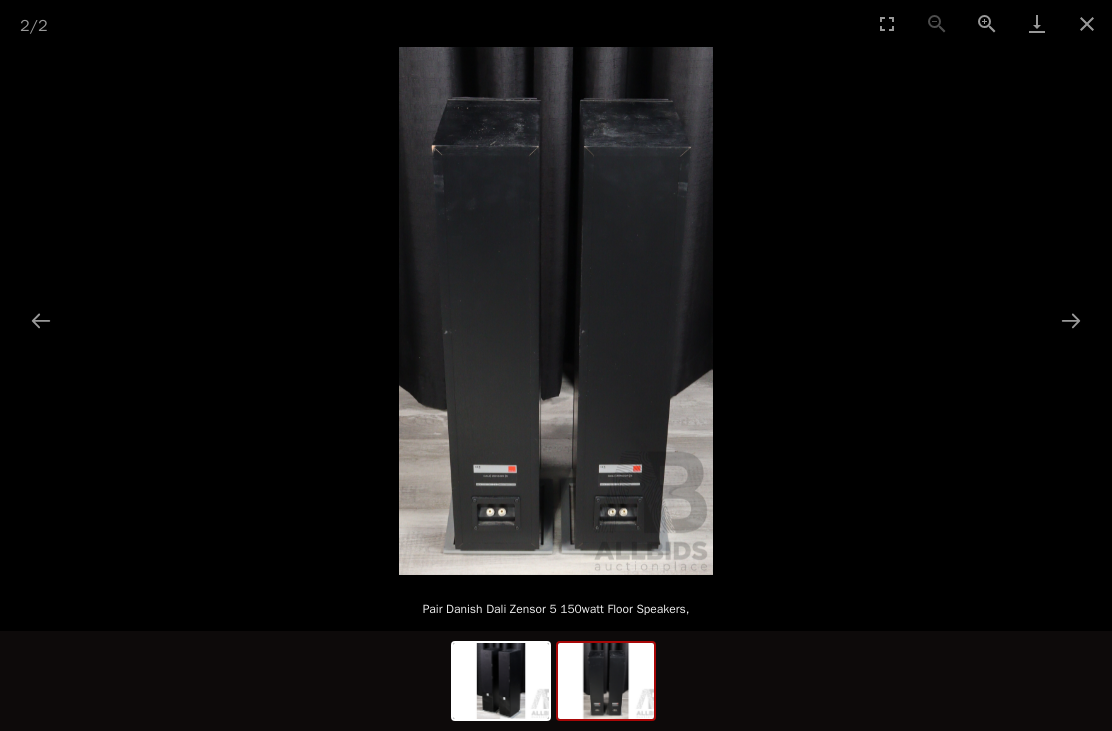 click at bounding box center [1087, 23] 